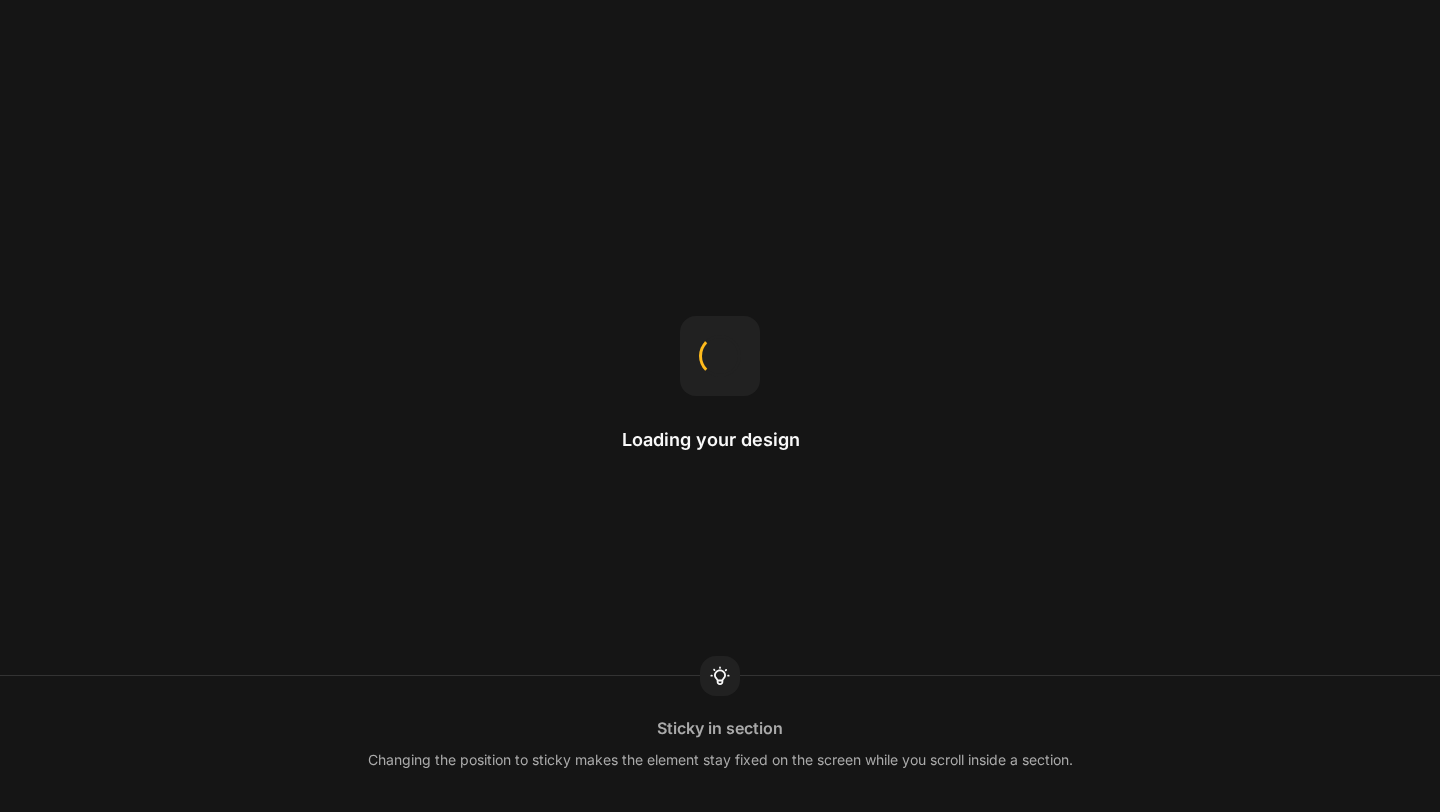 scroll, scrollTop: 0, scrollLeft: 0, axis: both 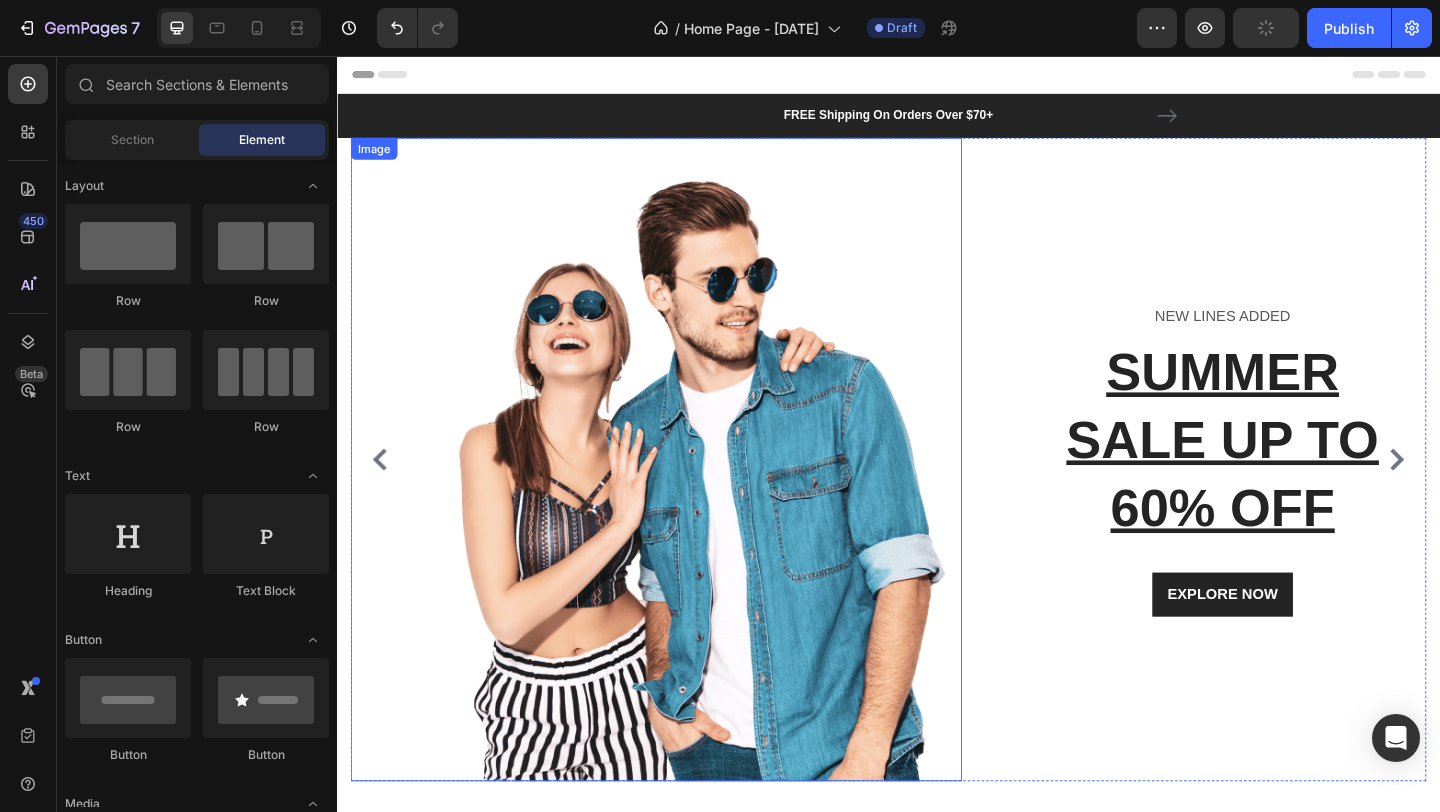 click at bounding box center [732, 495] 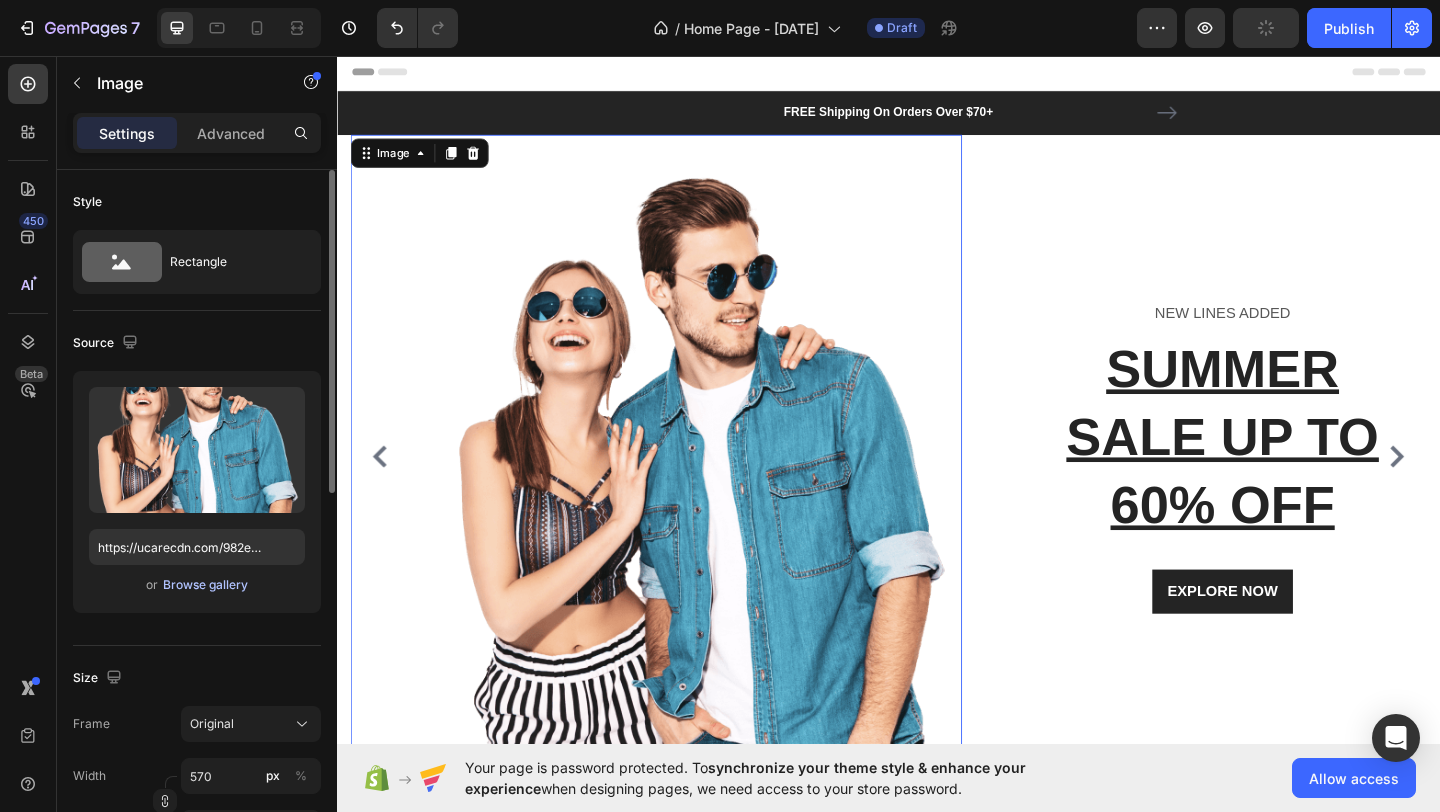 click on "Browse gallery" at bounding box center (205, 585) 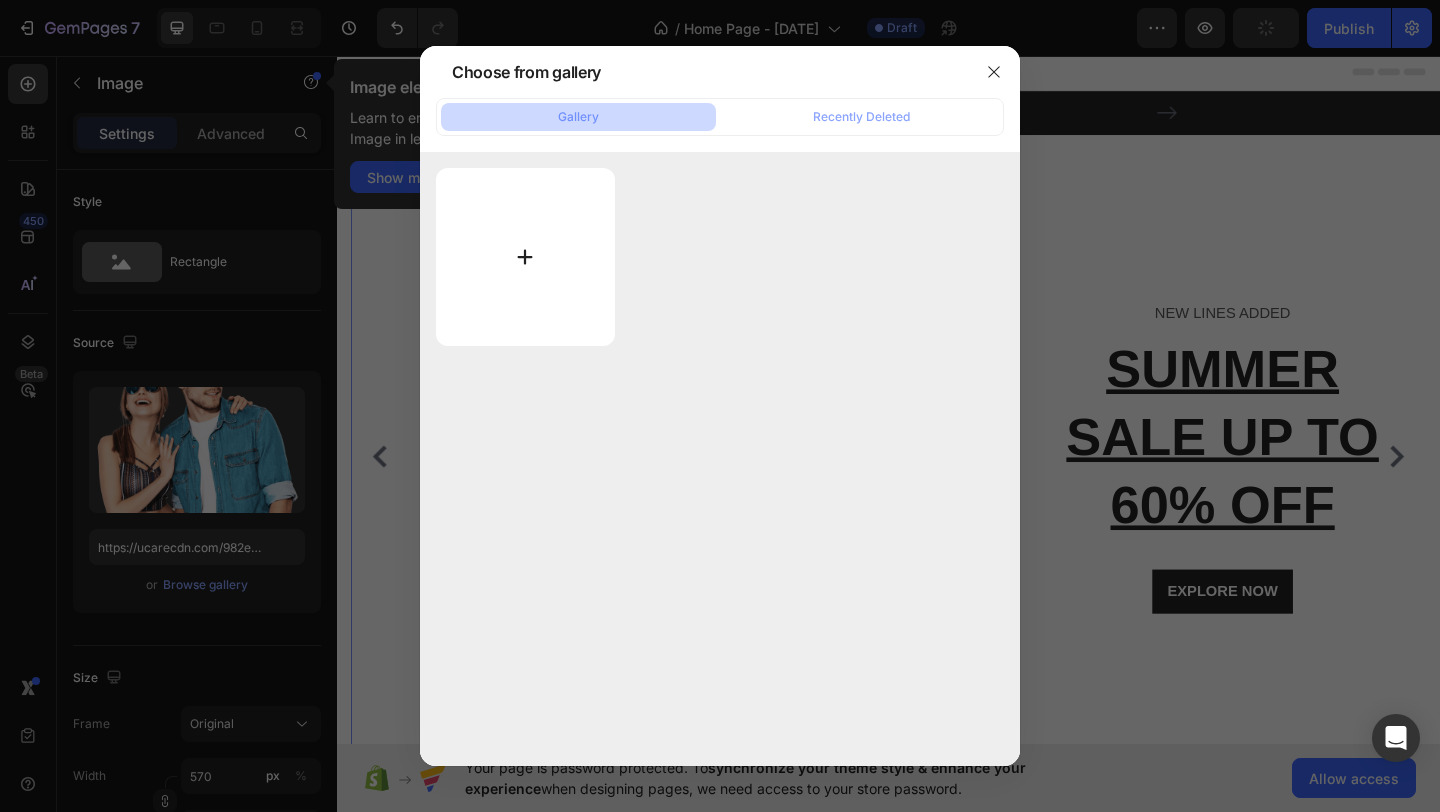 click at bounding box center (525, 257) 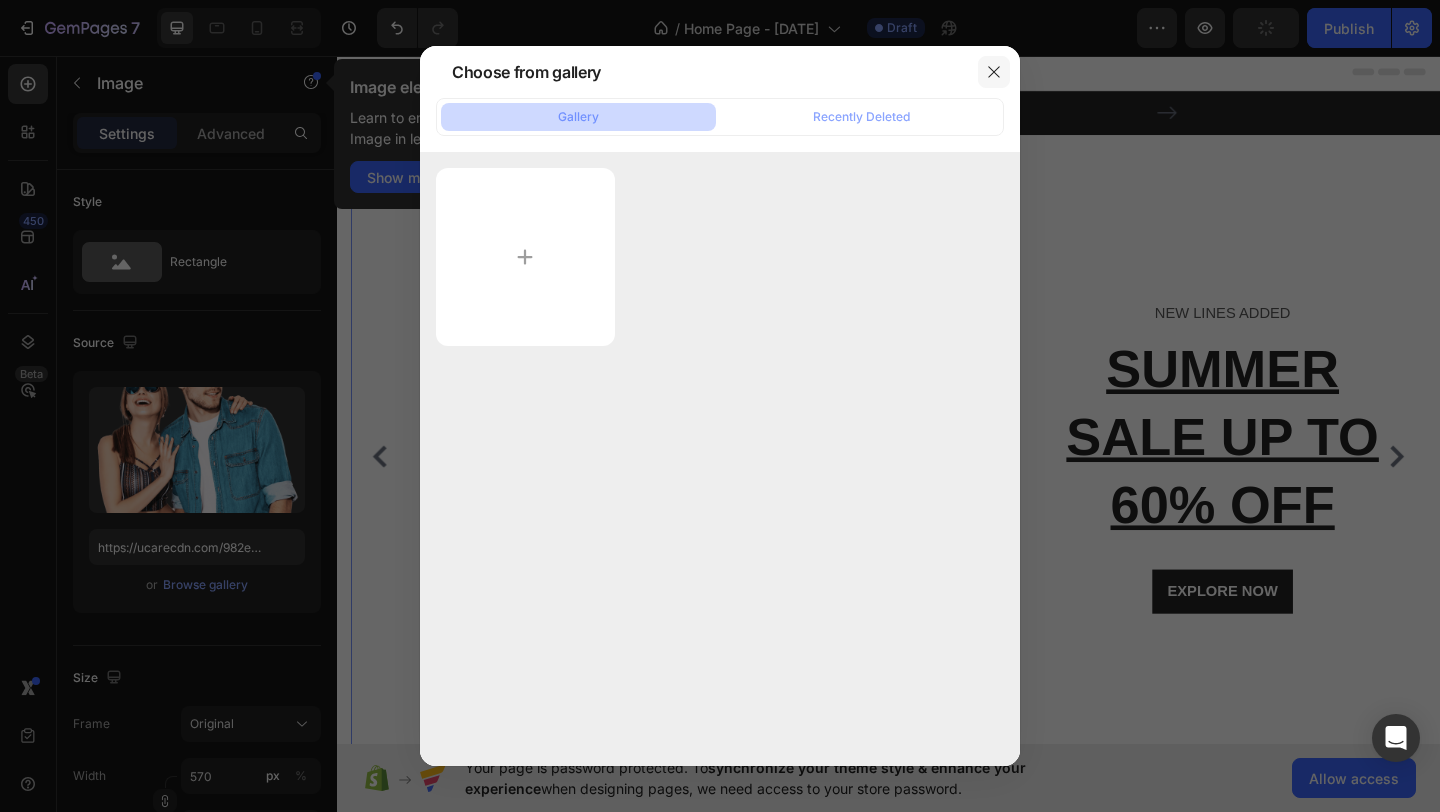 click 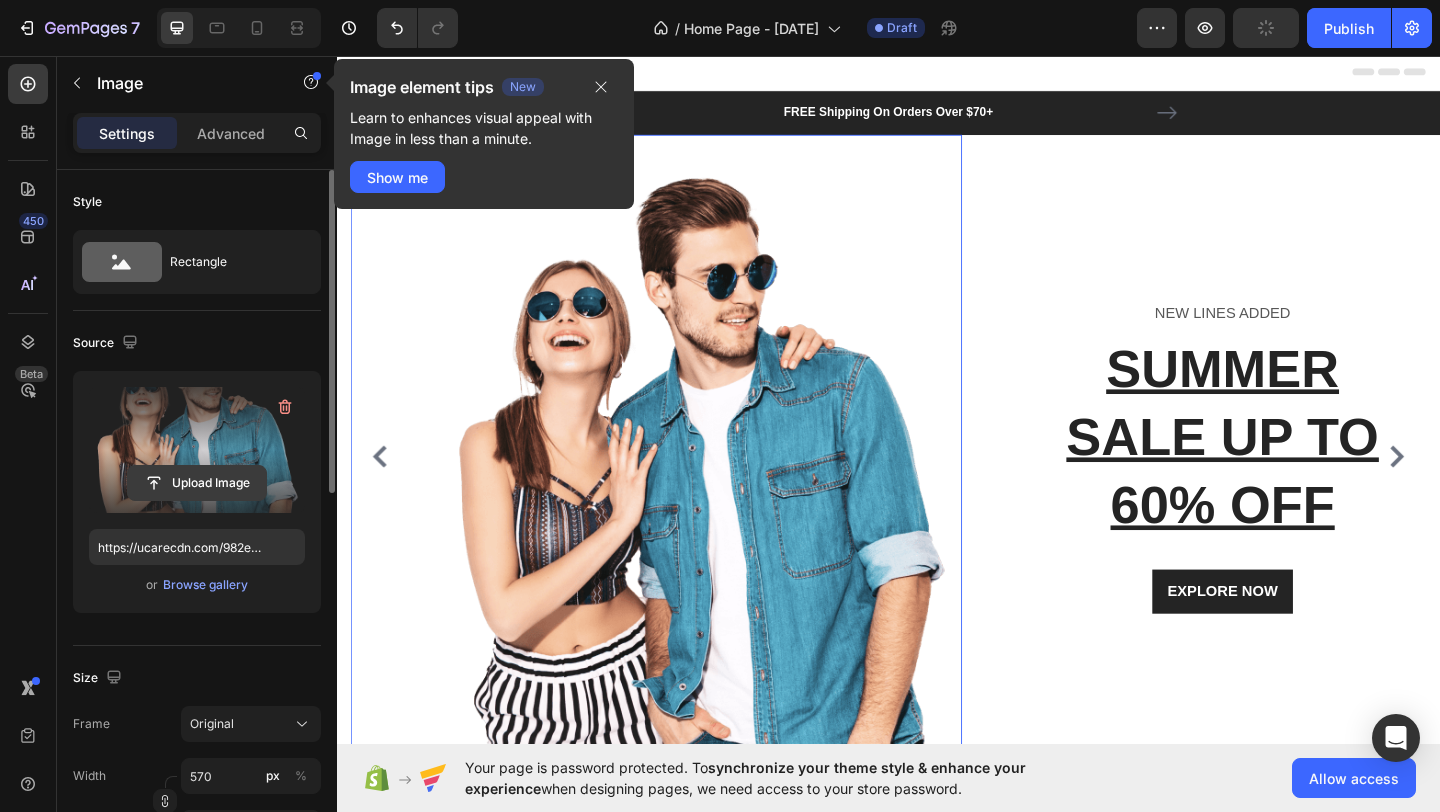 click 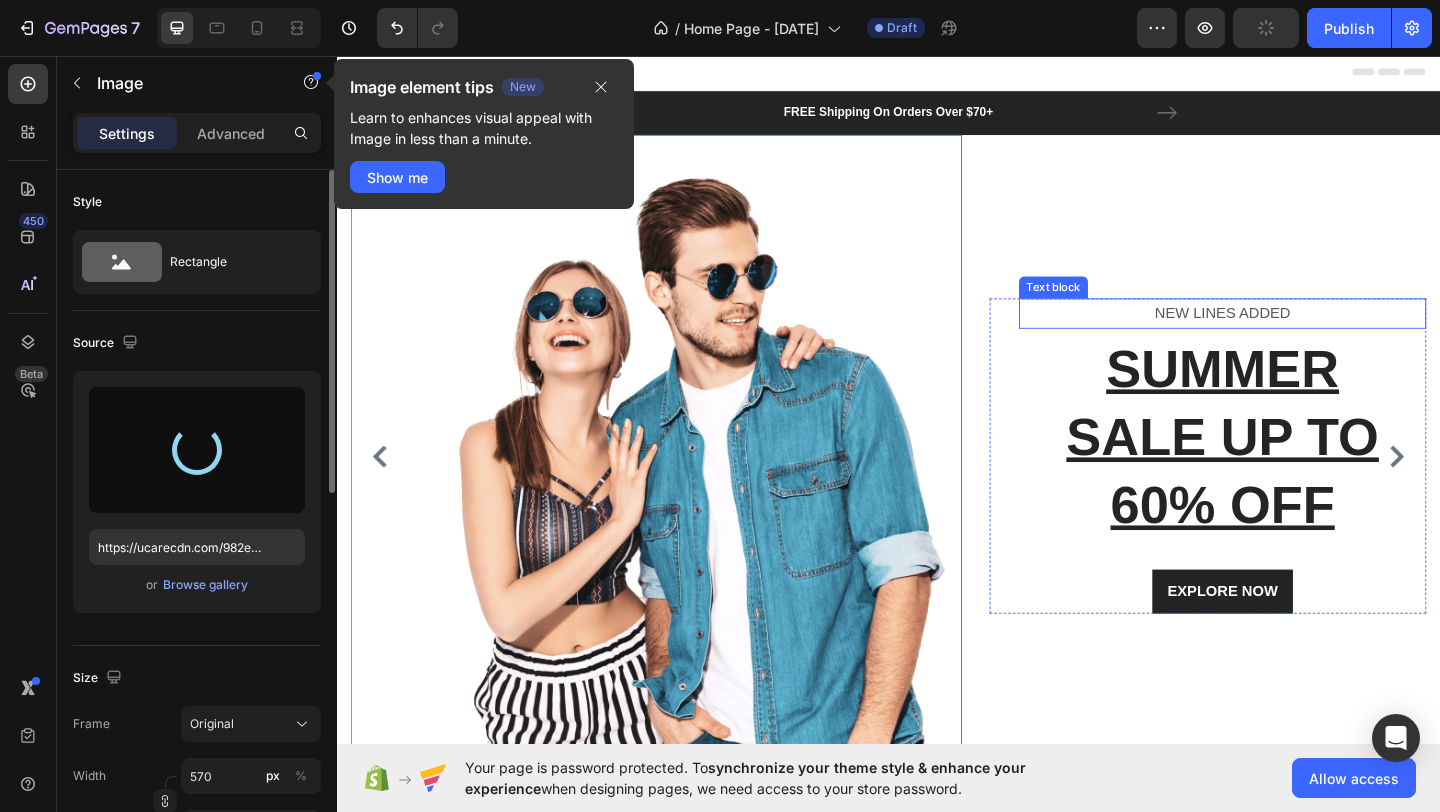 click on "NEW LINES ADDED" at bounding box center [1300, 336] 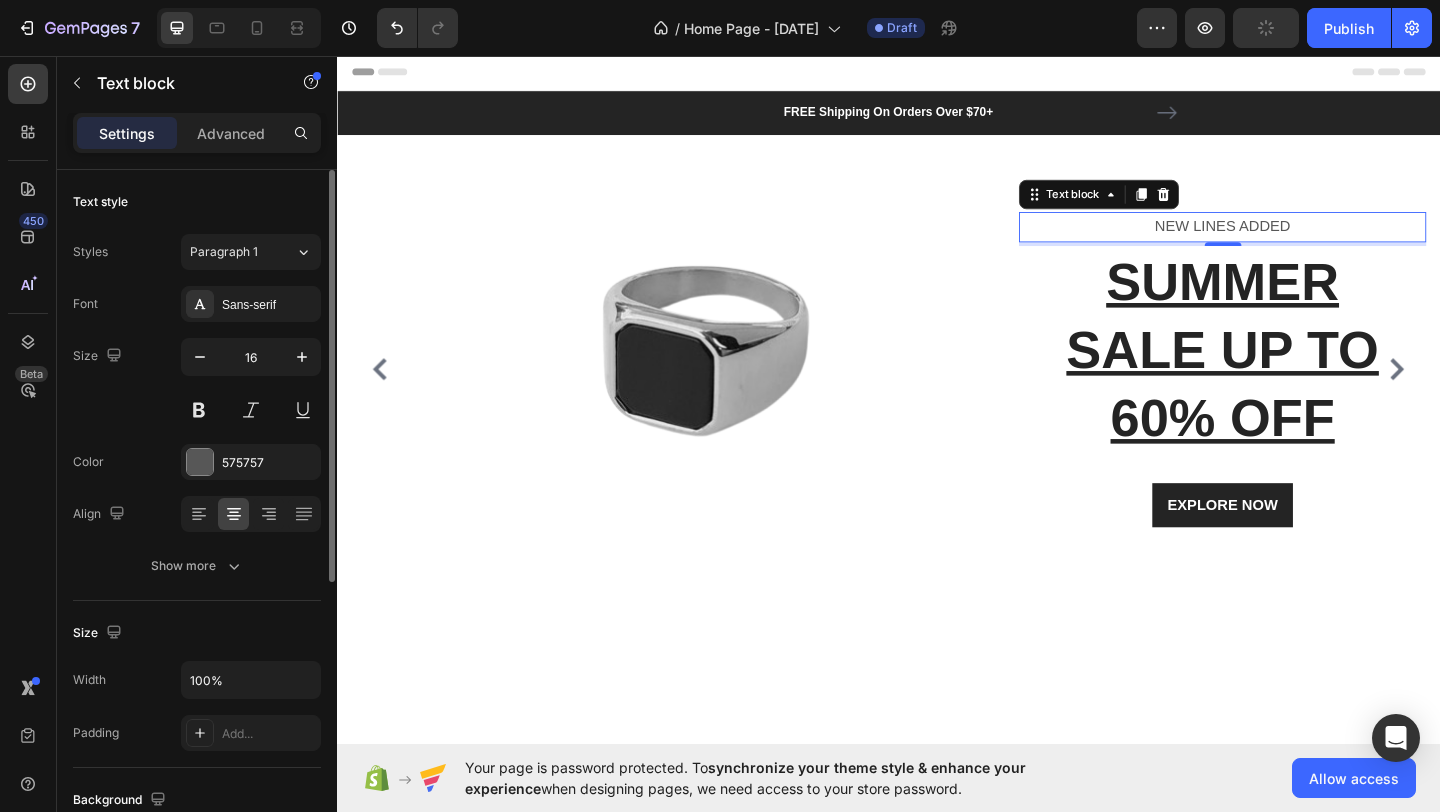 click on "NEW LINES ADDED" at bounding box center [1300, 242] 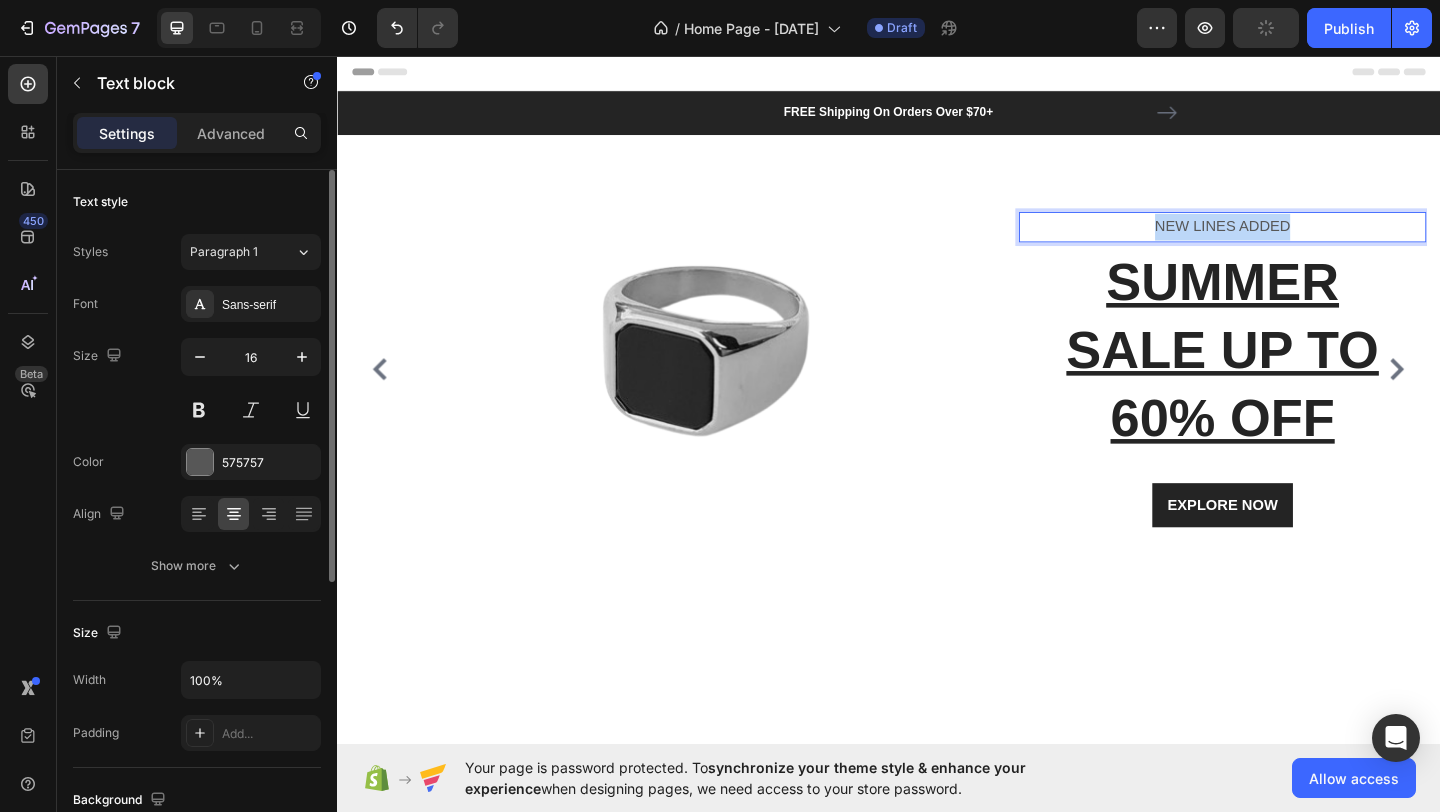 click on "NEW LINES ADDED" at bounding box center [1300, 242] 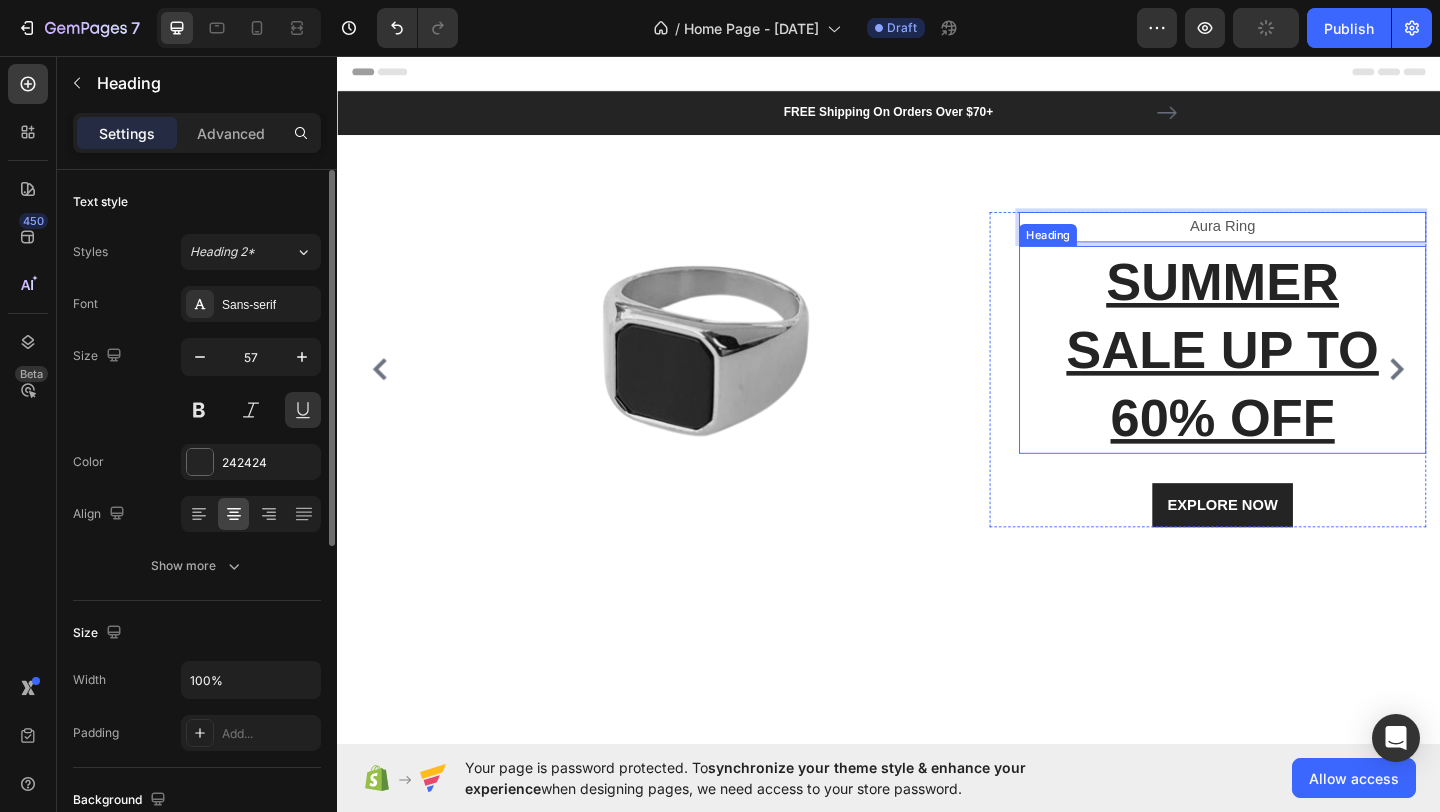 click on "SUMMER SALE UP TO 60% OFF" at bounding box center [1300, 376] 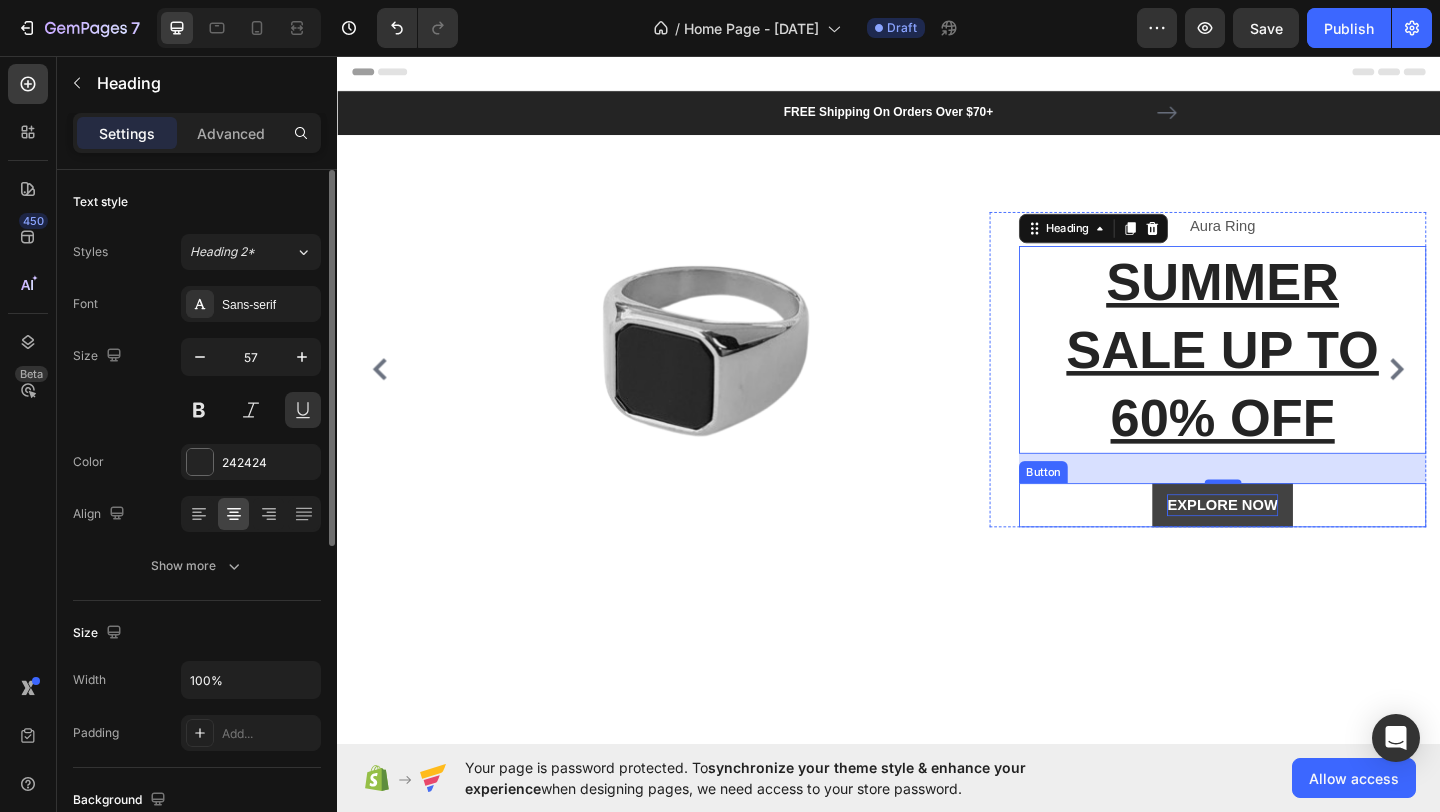 click on "EXPLORE NOW" at bounding box center [1300, 545] 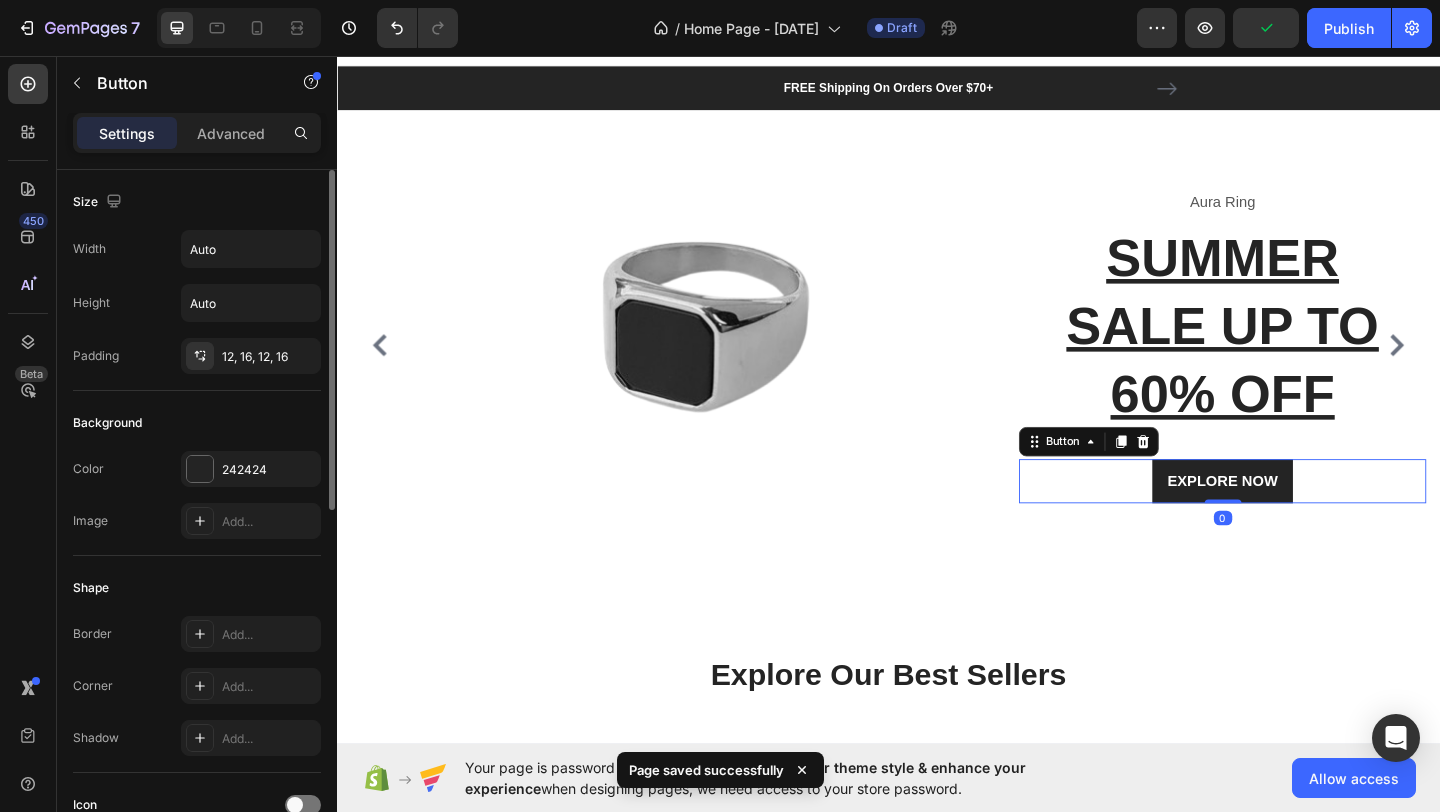 scroll, scrollTop: 0, scrollLeft: 0, axis: both 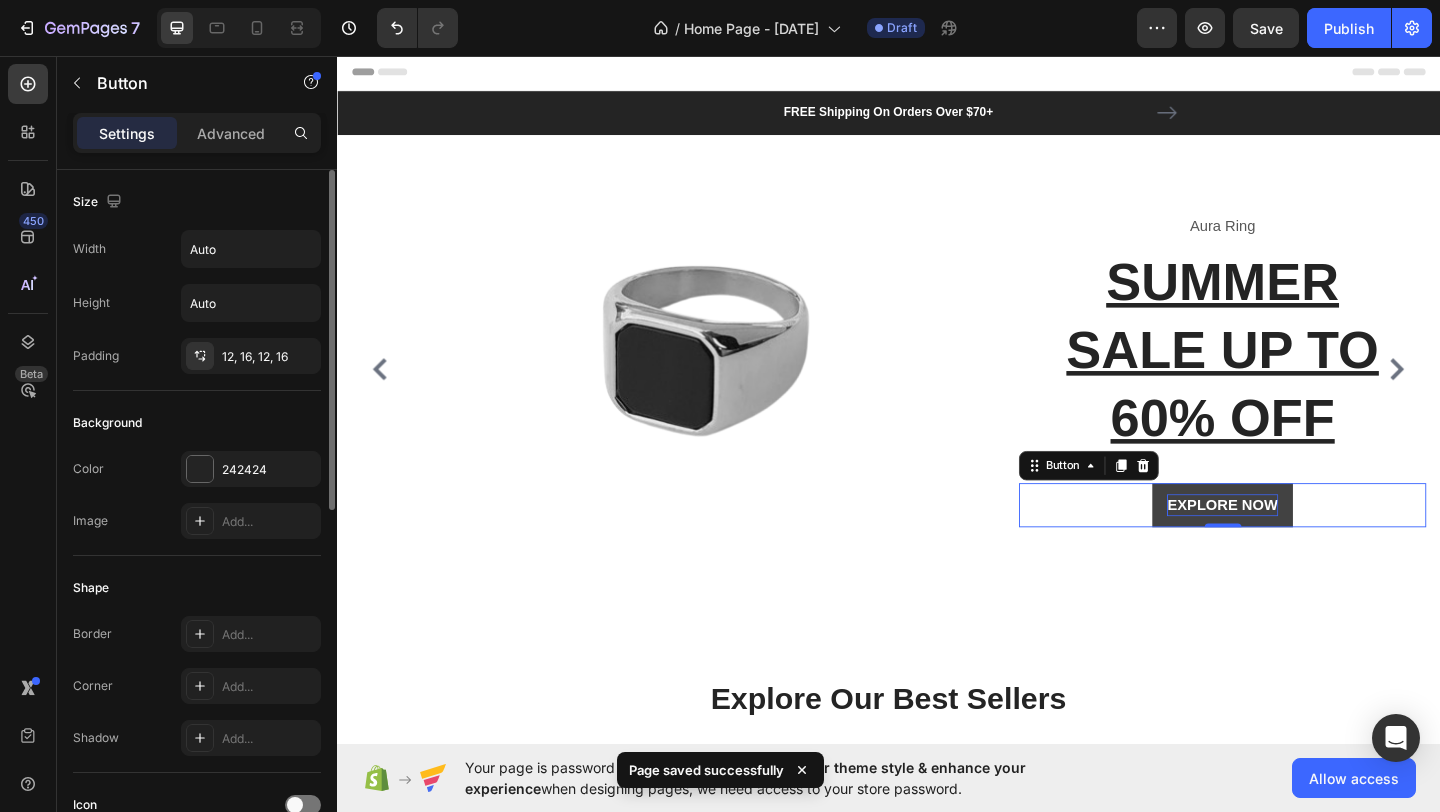 click on "EXPLORE NOW" at bounding box center [1300, 545] 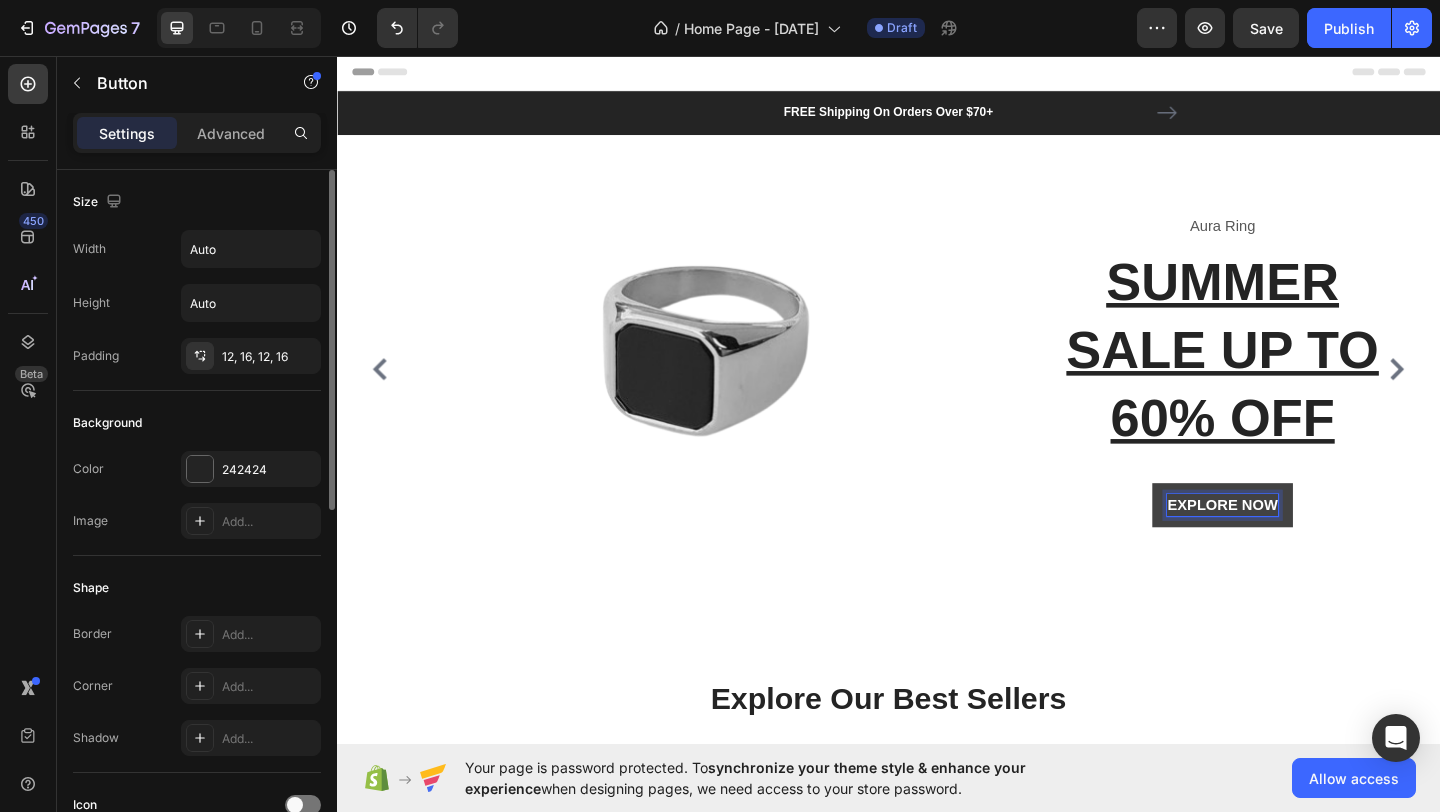 click on "EXPLORE NOW" at bounding box center (1300, 545) 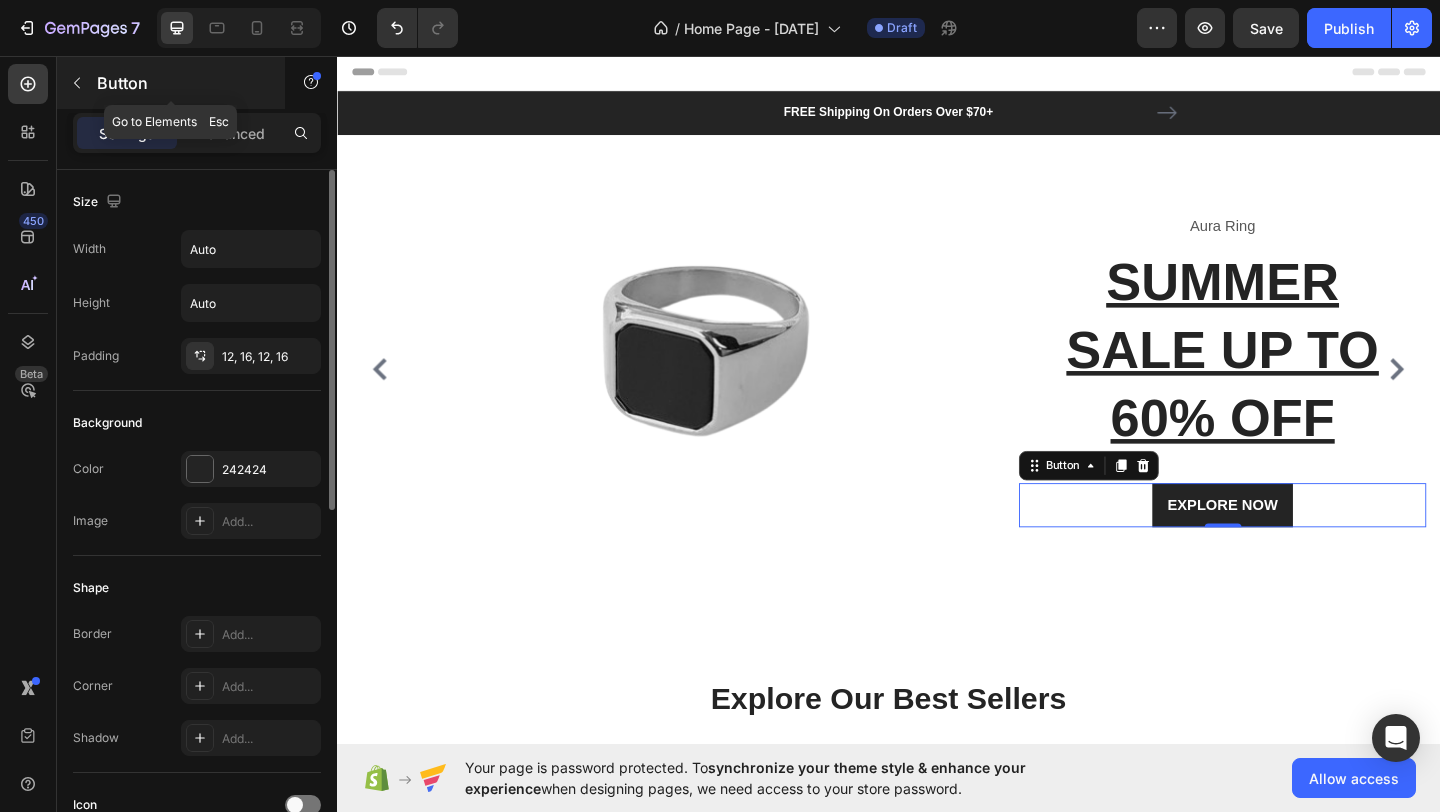 click 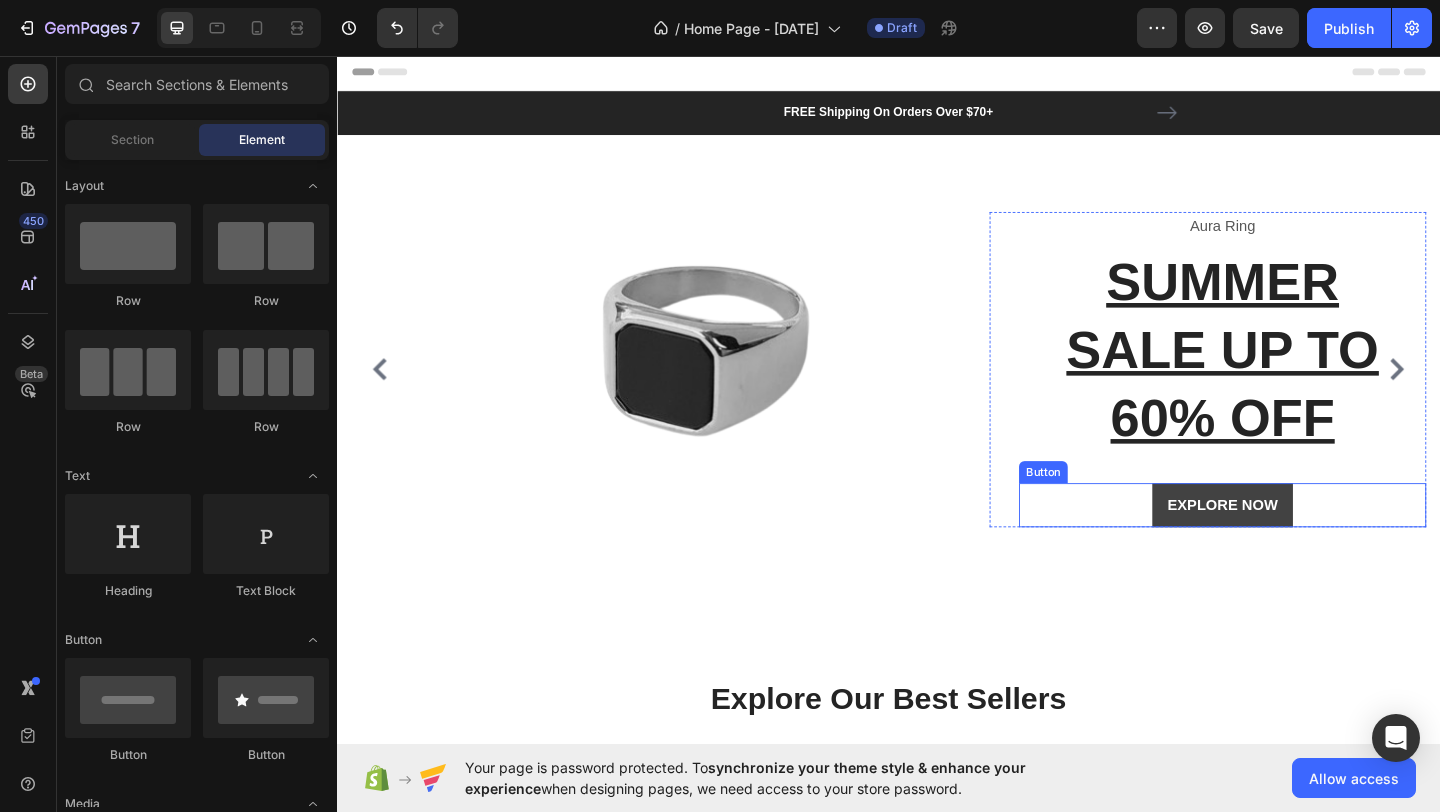 click on "EXPLORE NOW" at bounding box center [1300, 545] 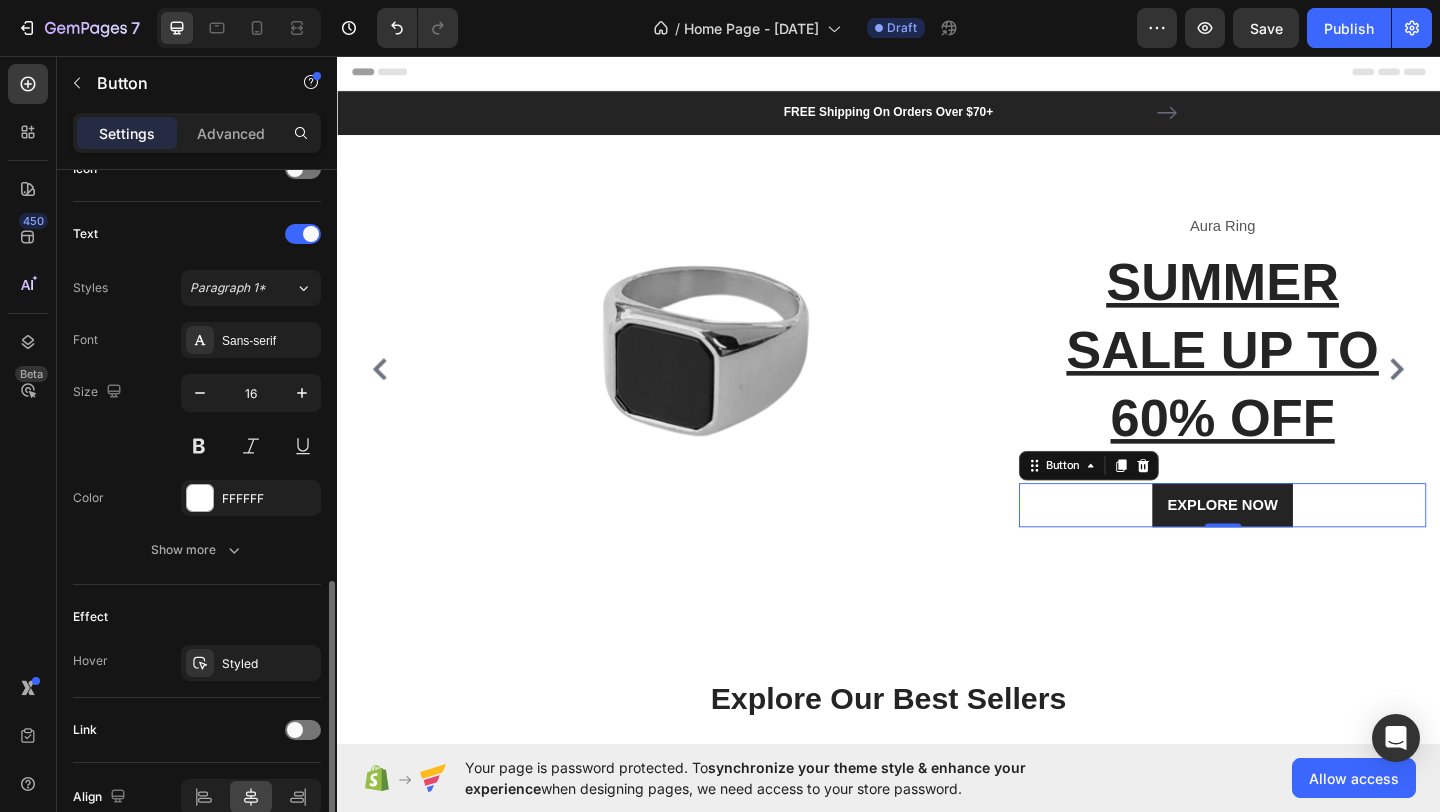 scroll, scrollTop: 735, scrollLeft: 0, axis: vertical 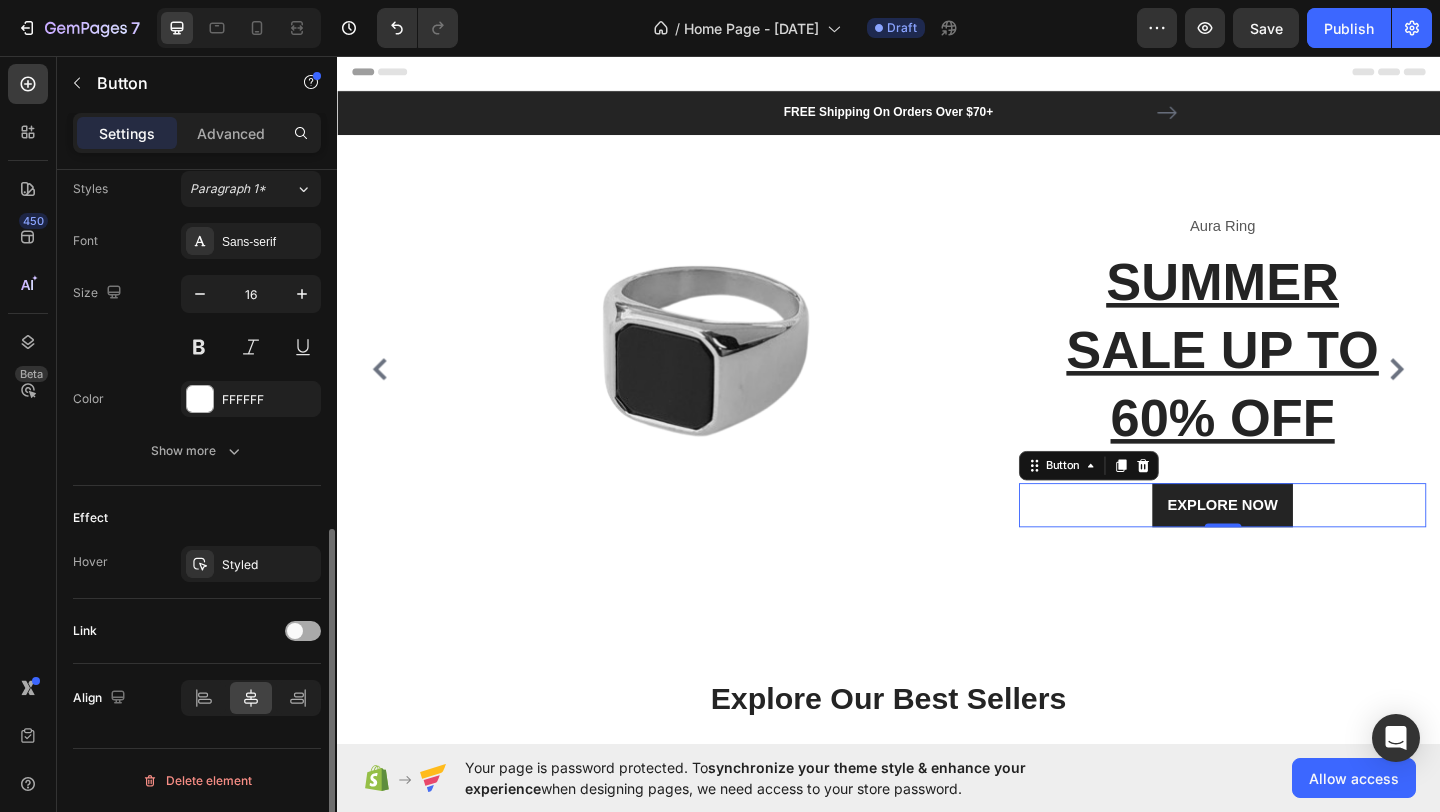 click at bounding box center (295, 631) 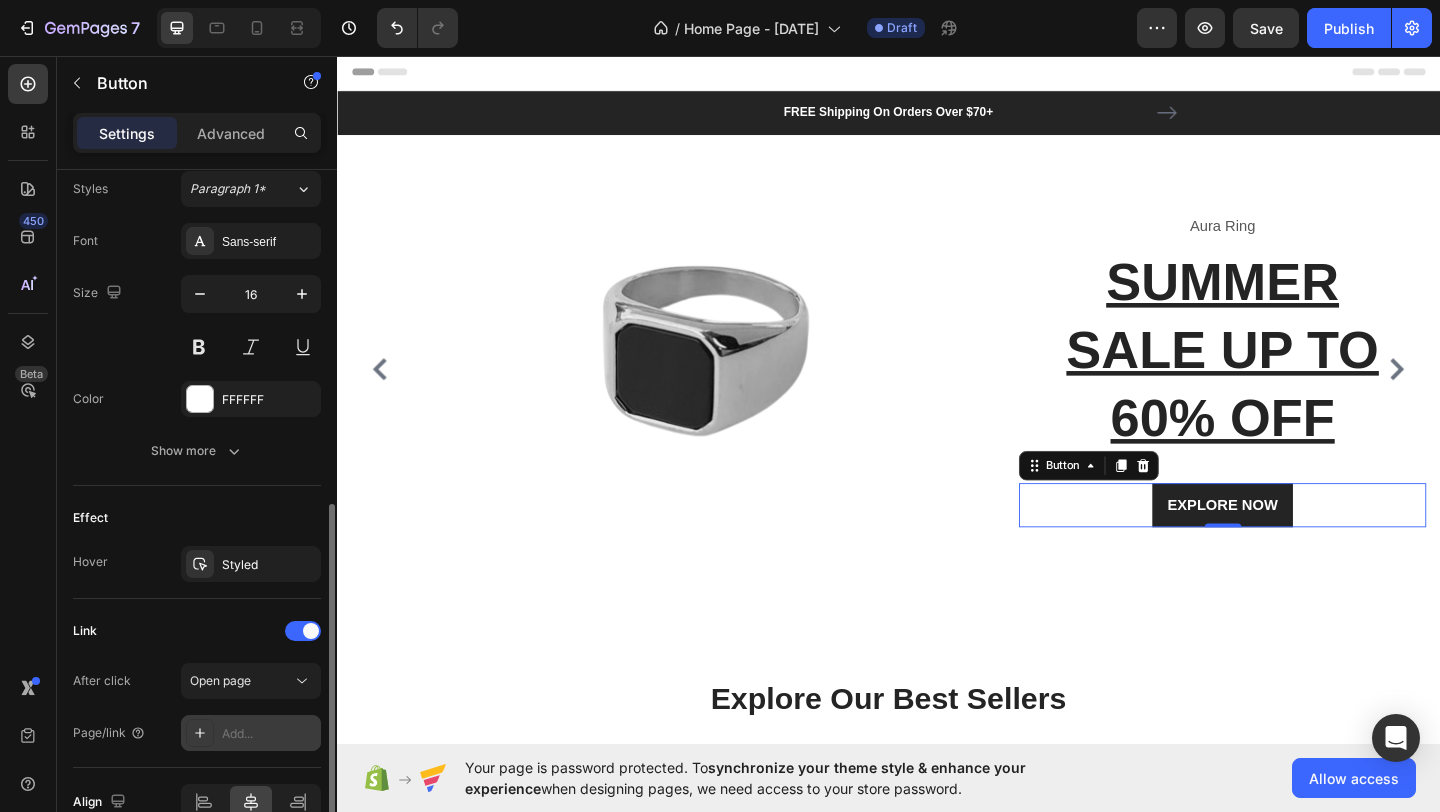 click on "Add..." at bounding box center (269, 734) 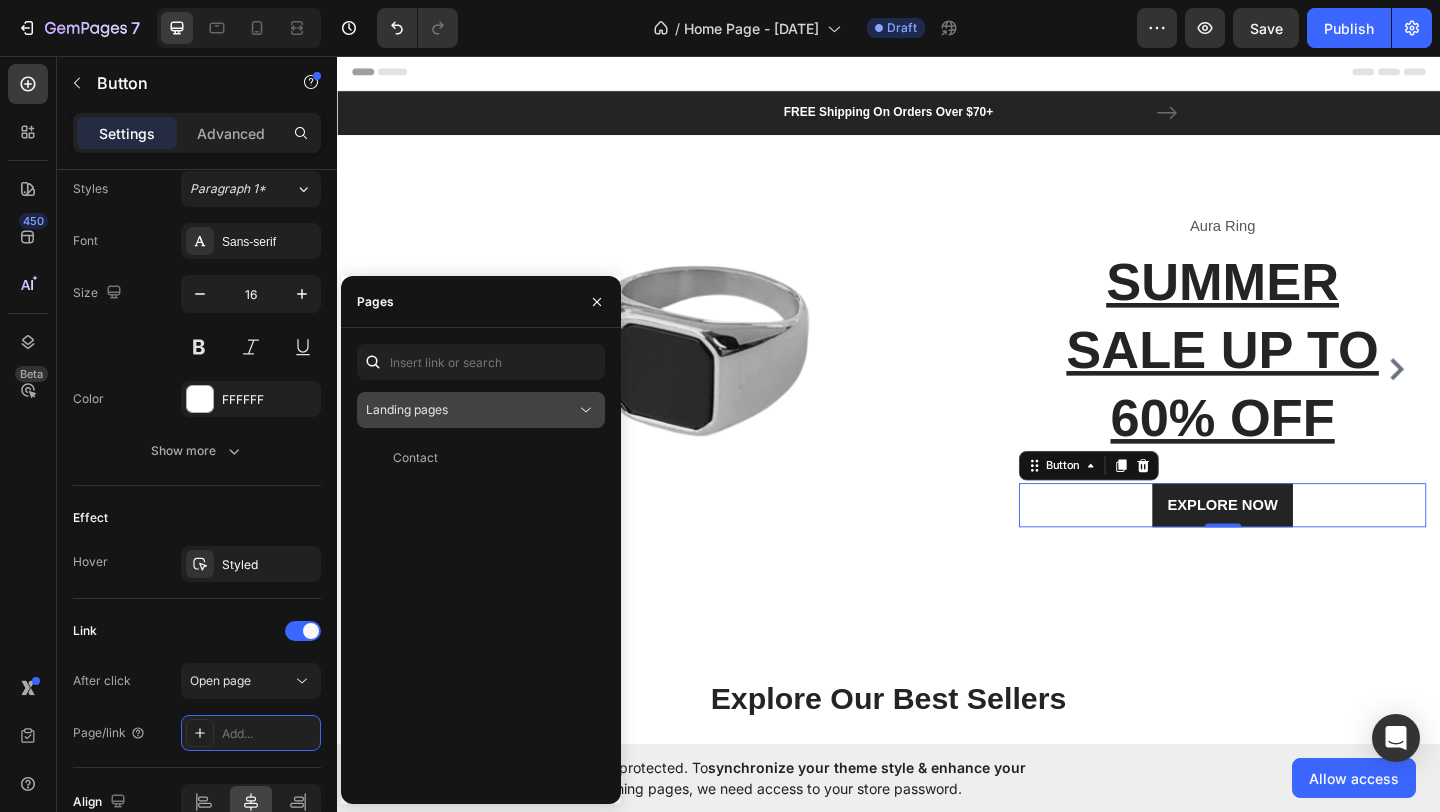click on "Landing pages" at bounding box center [471, 410] 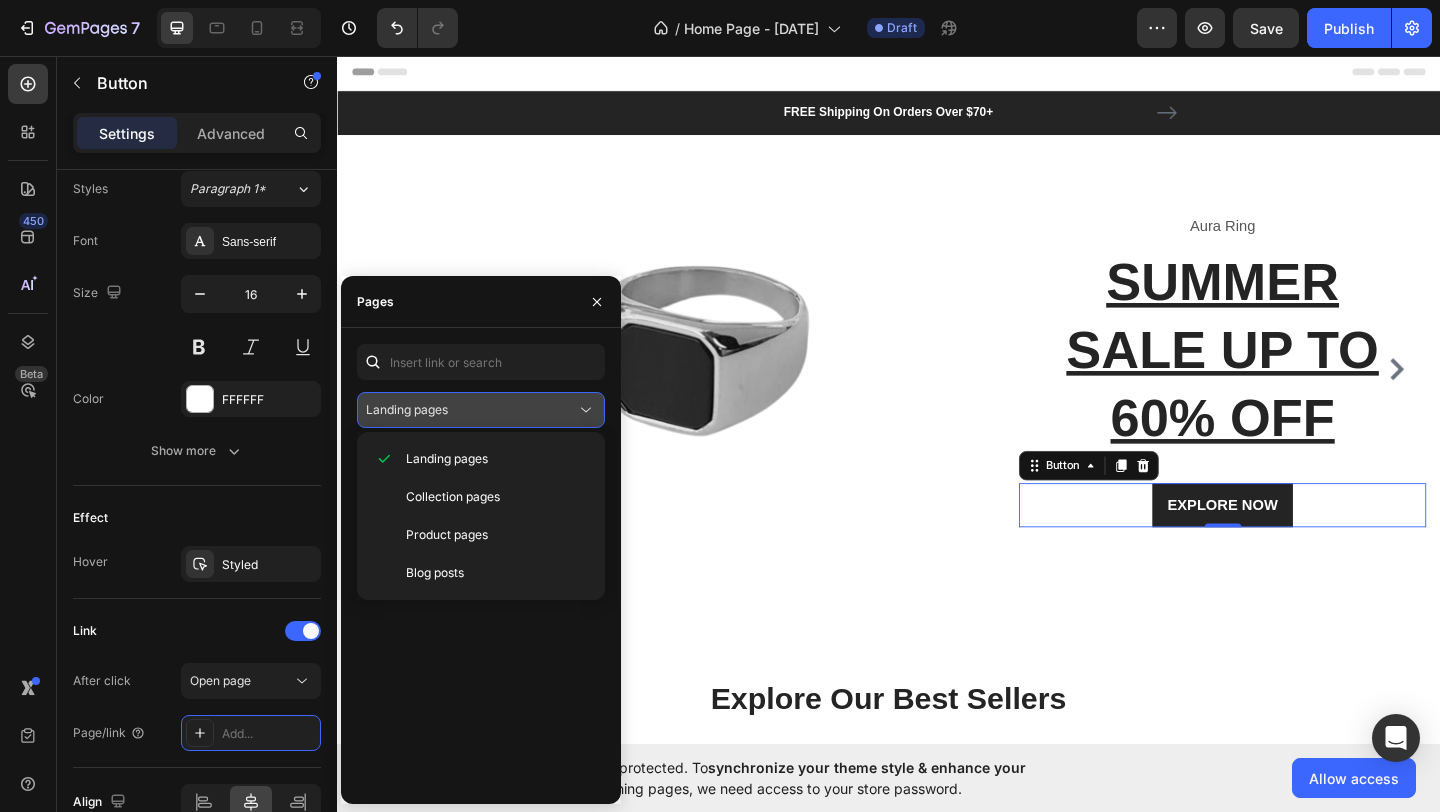 click on "Landing pages" at bounding box center [471, 410] 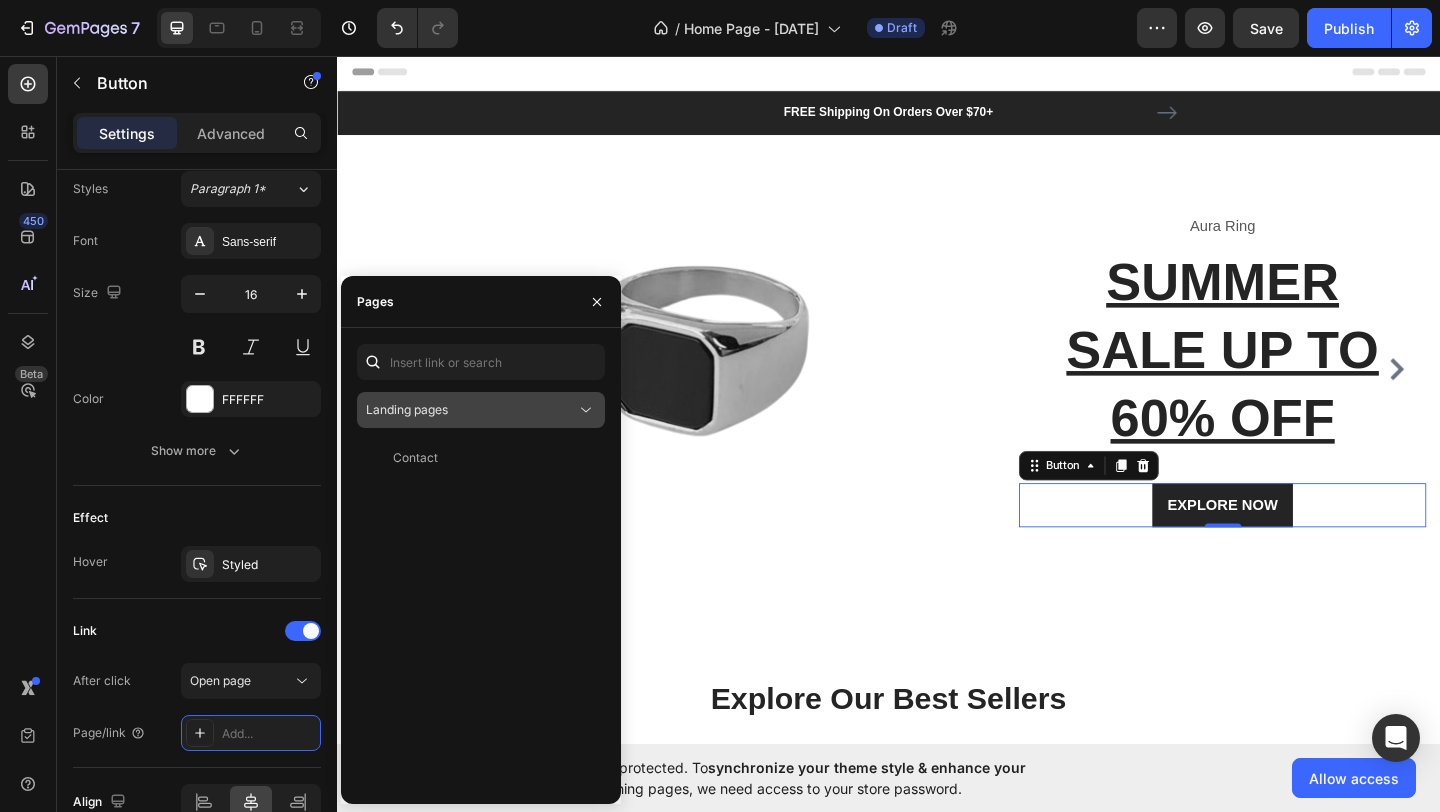click on "Landing pages" at bounding box center (471, 410) 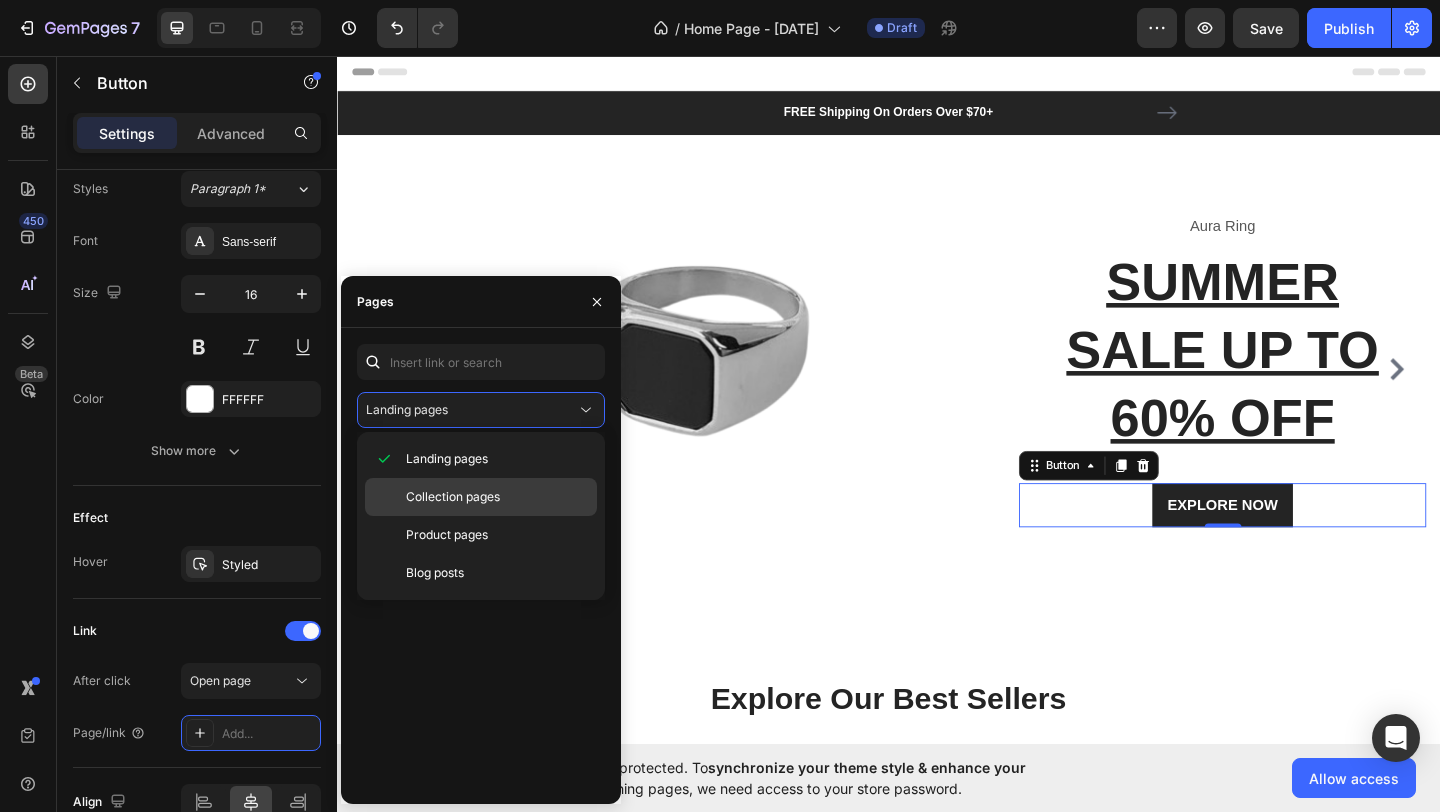 click on "Collection pages" at bounding box center [453, 497] 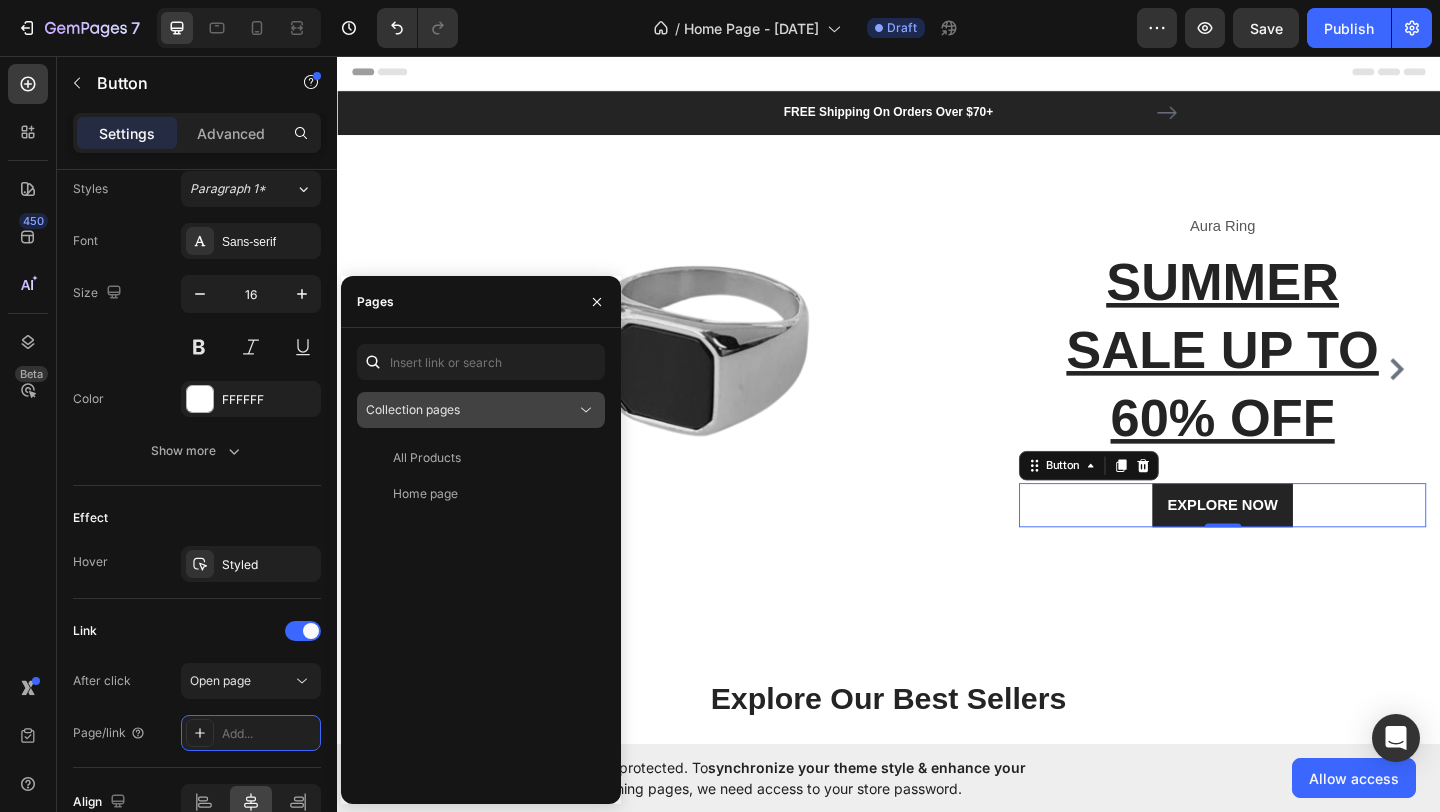 click on "Collection pages" at bounding box center (471, 410) 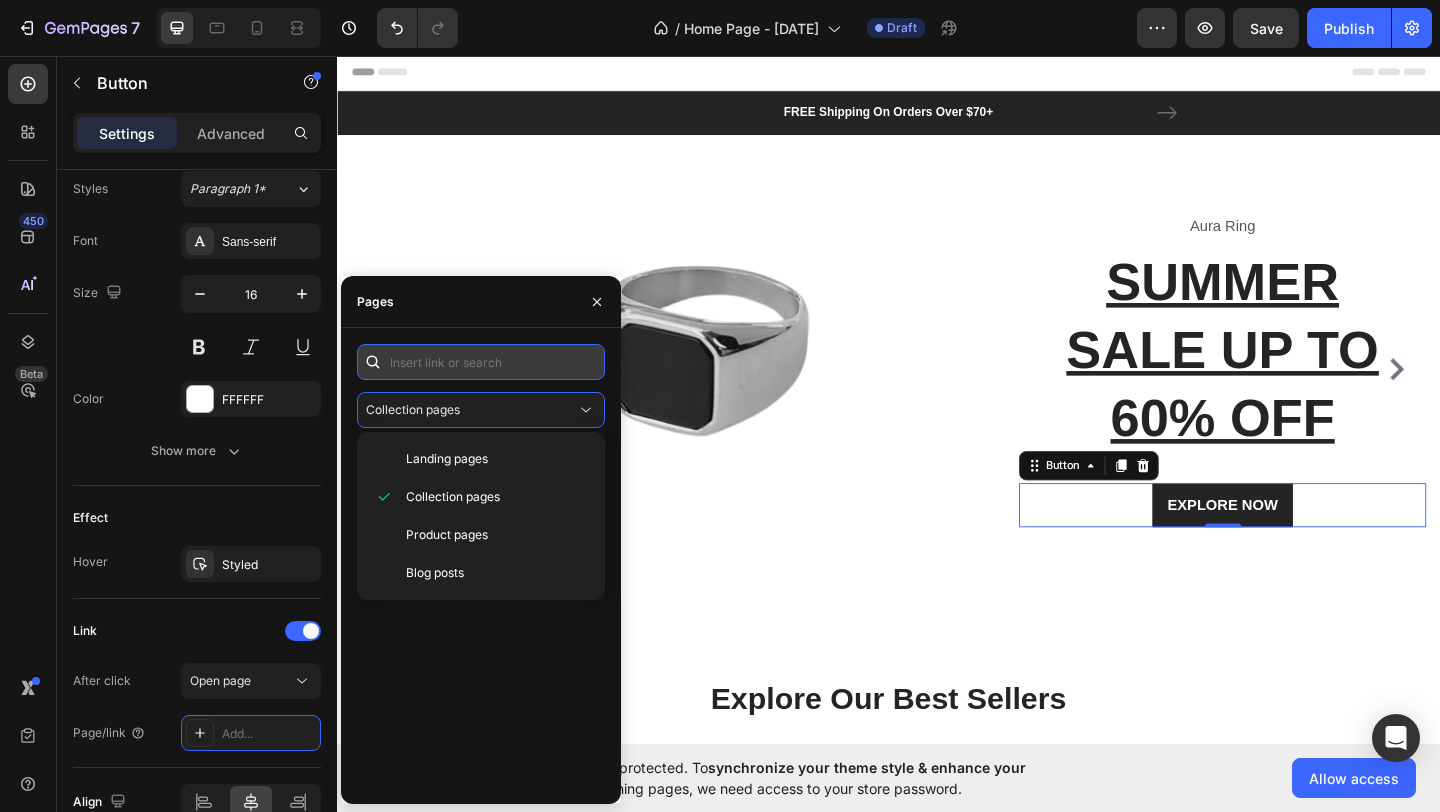 click at bounding box center [481, 362] 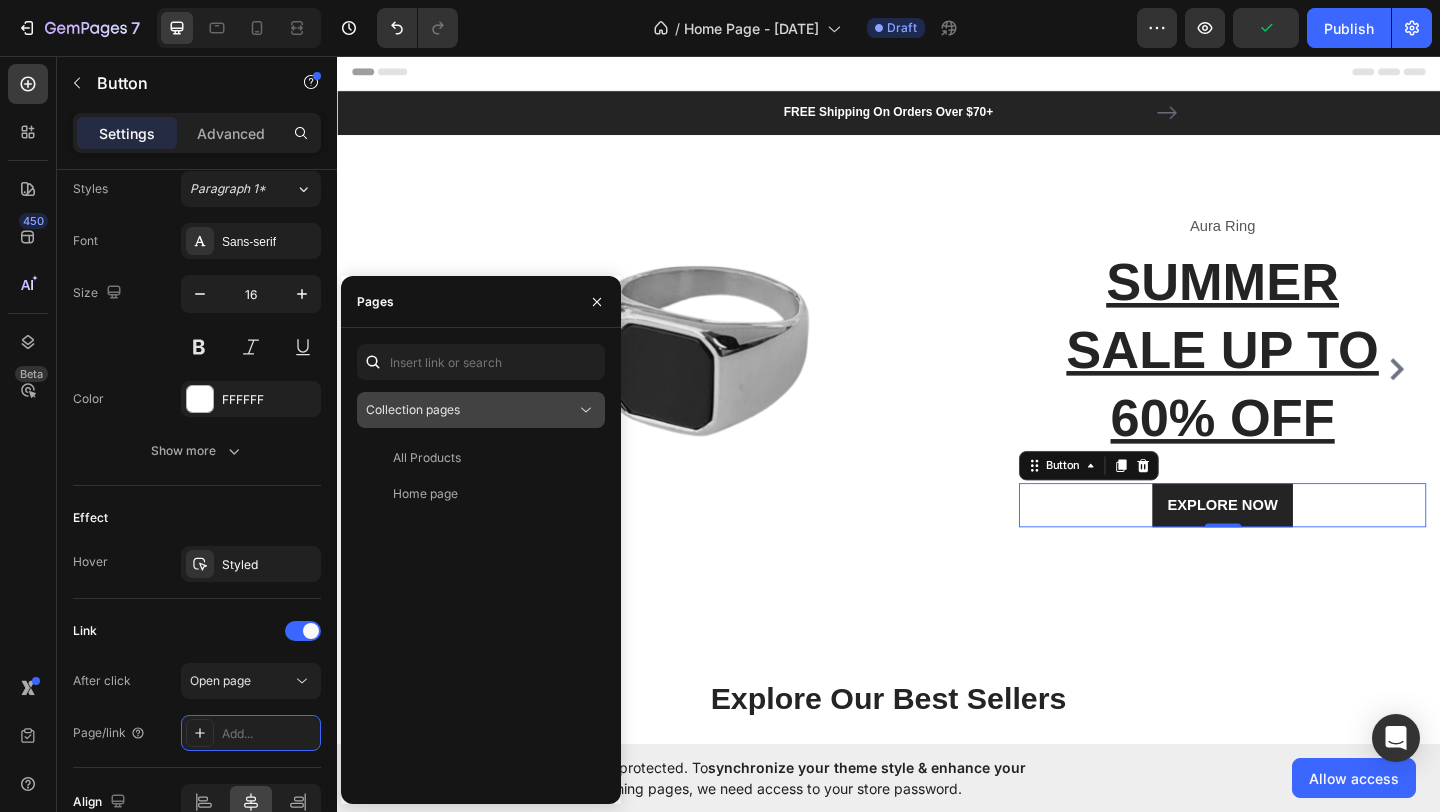 click on "Collection pages" at bounding box center [471, 410] 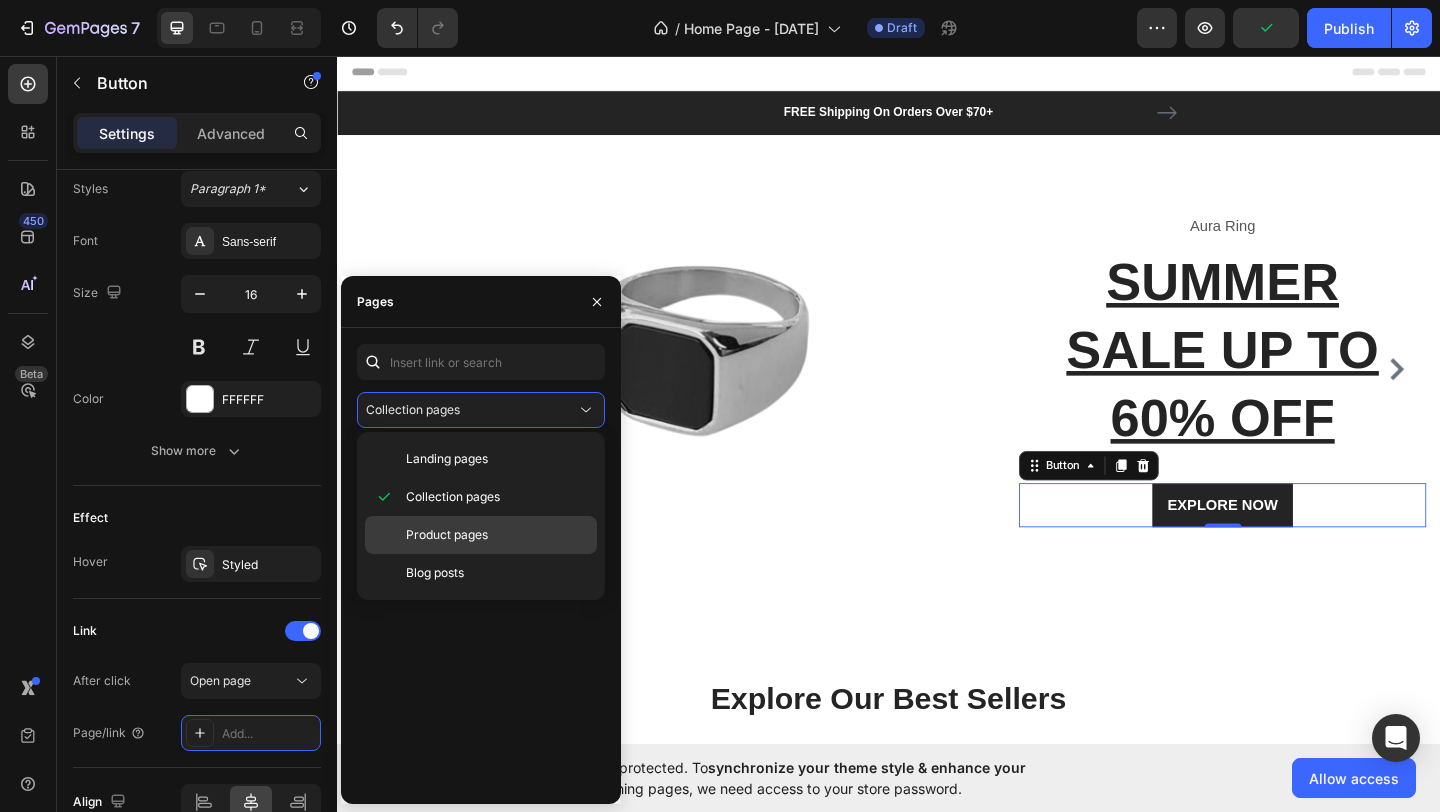 click on "Product pages" at bounding box center (447, 535) 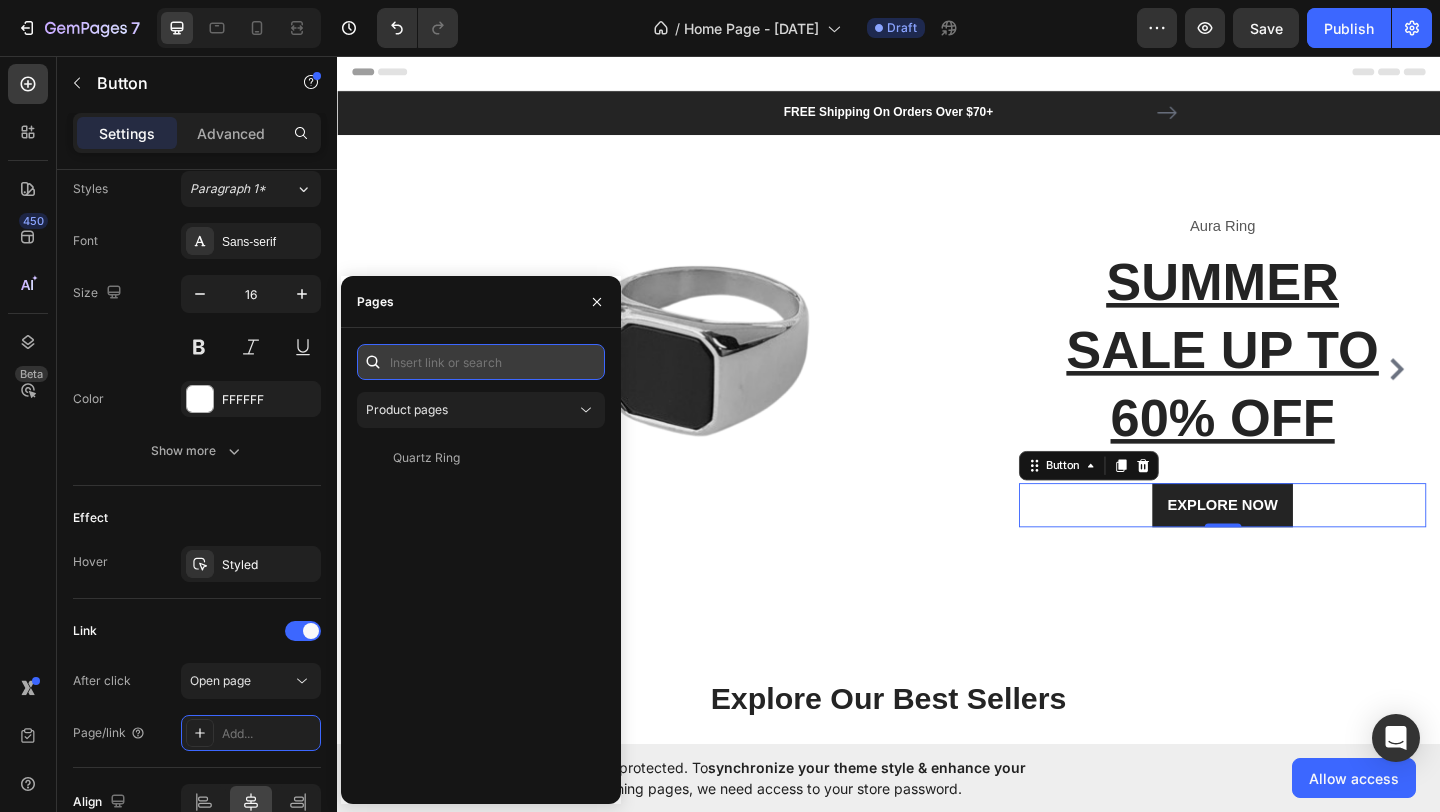 click at bounding box center [481, 362] 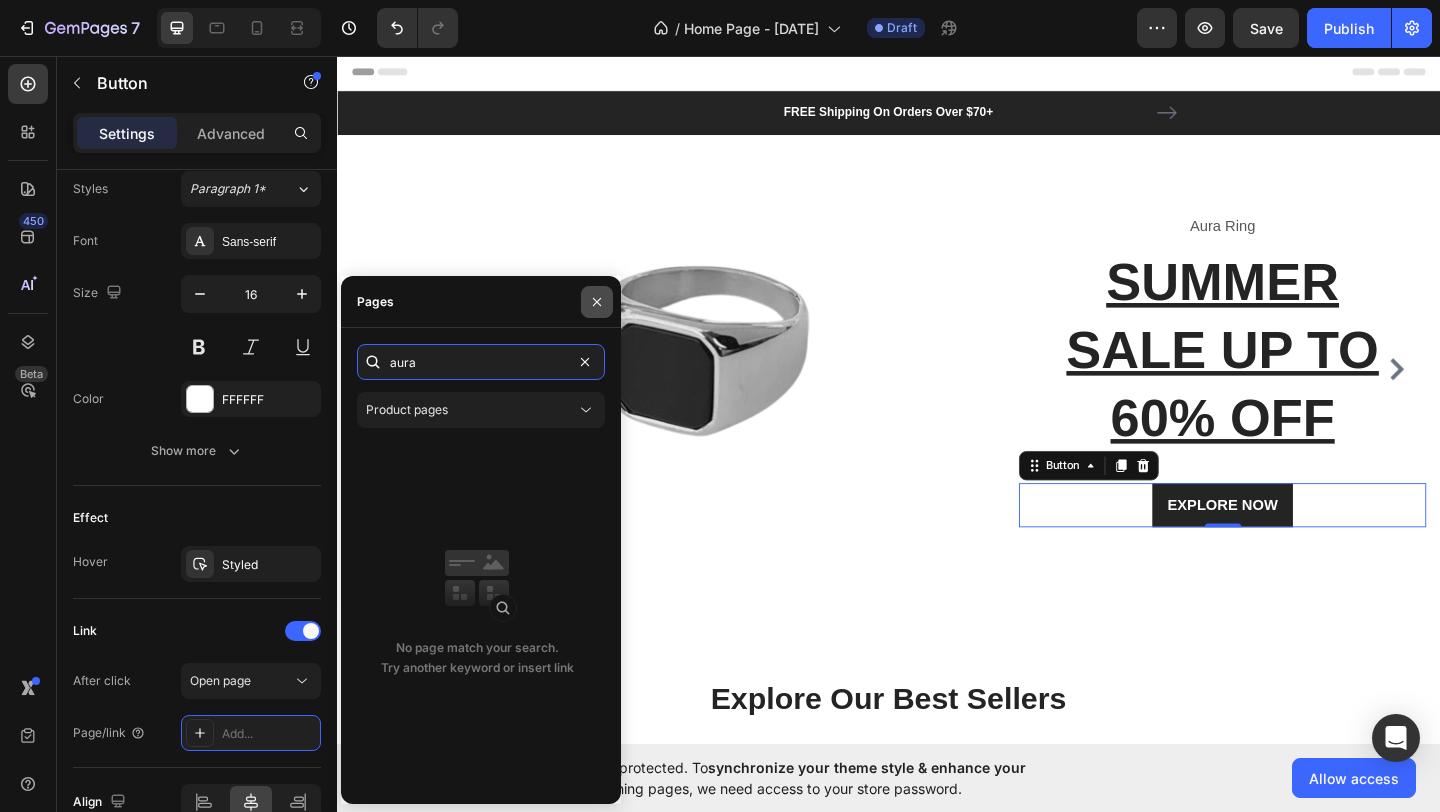 type on "aura" 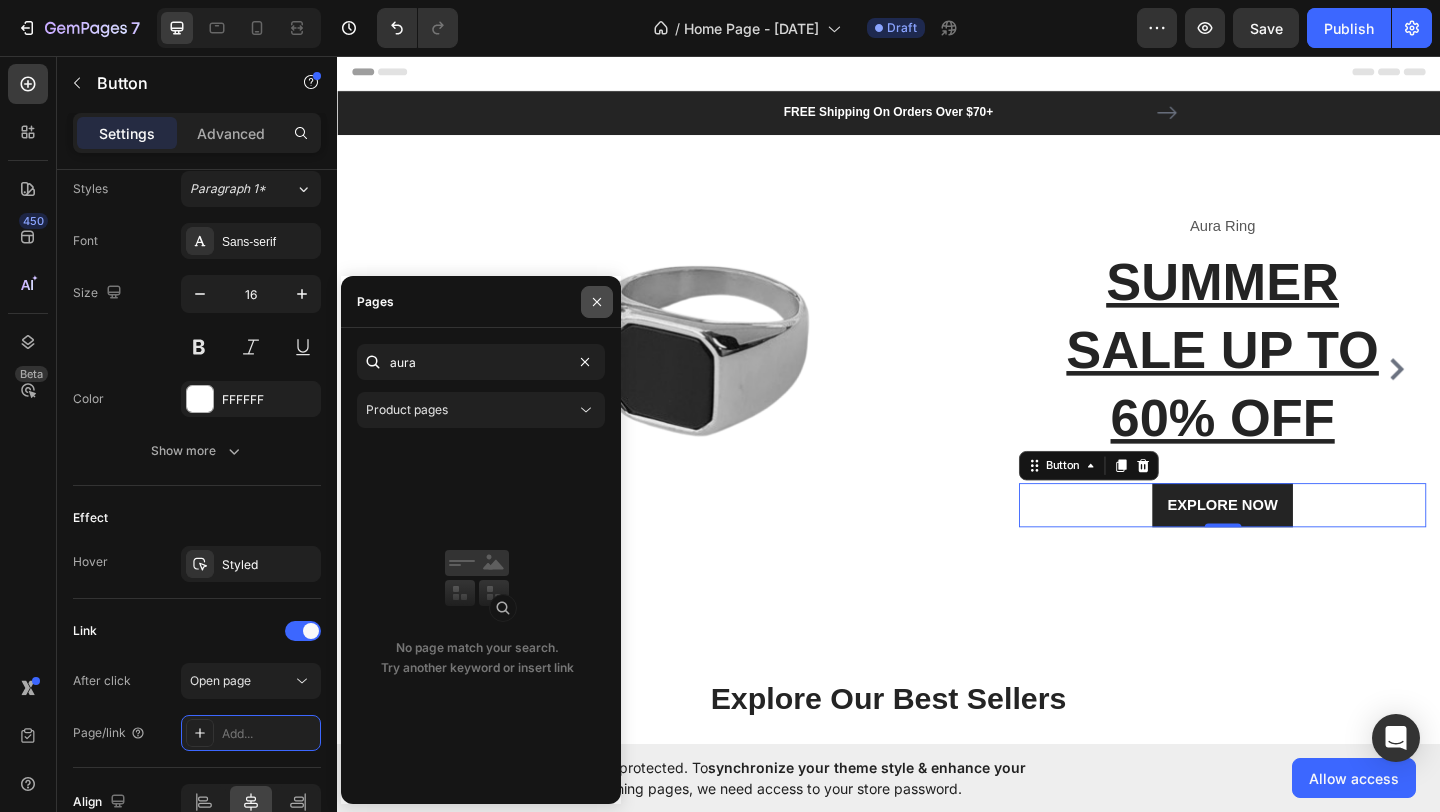click at bounding box center [597, 302] 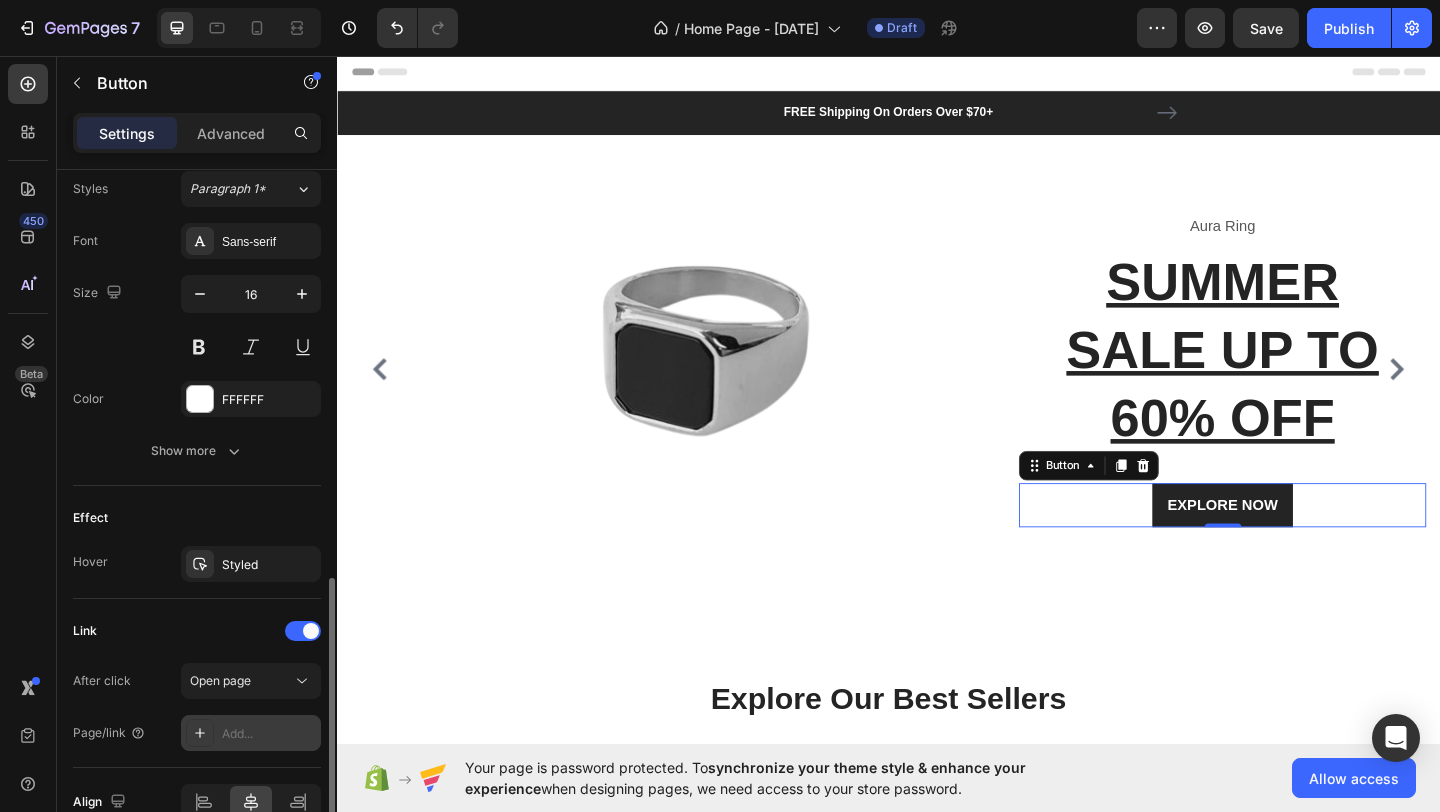scroll, scrollTop: 839, scrollLeft: 0, axis: vertical 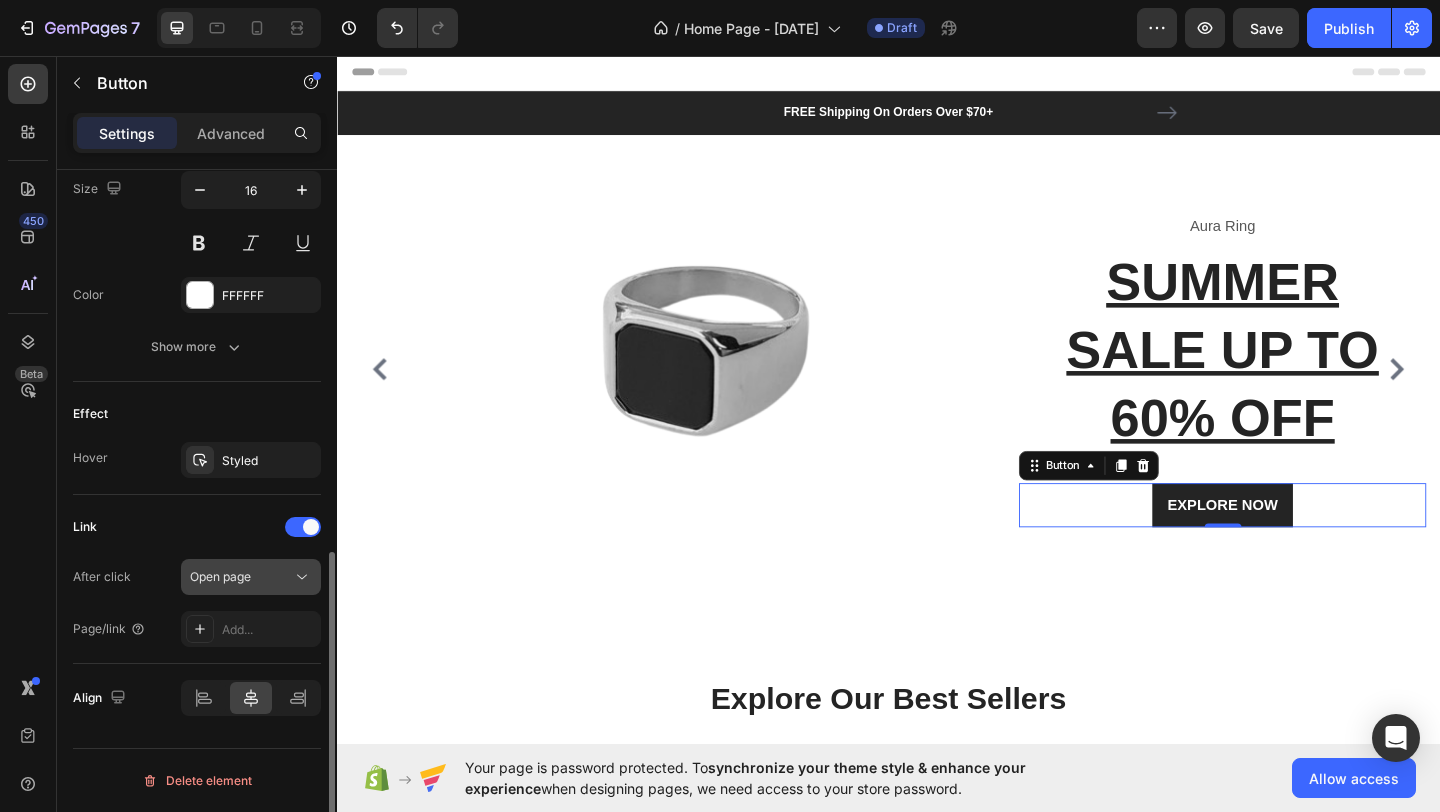 click on "Open page" at bounding box center [241, 577] 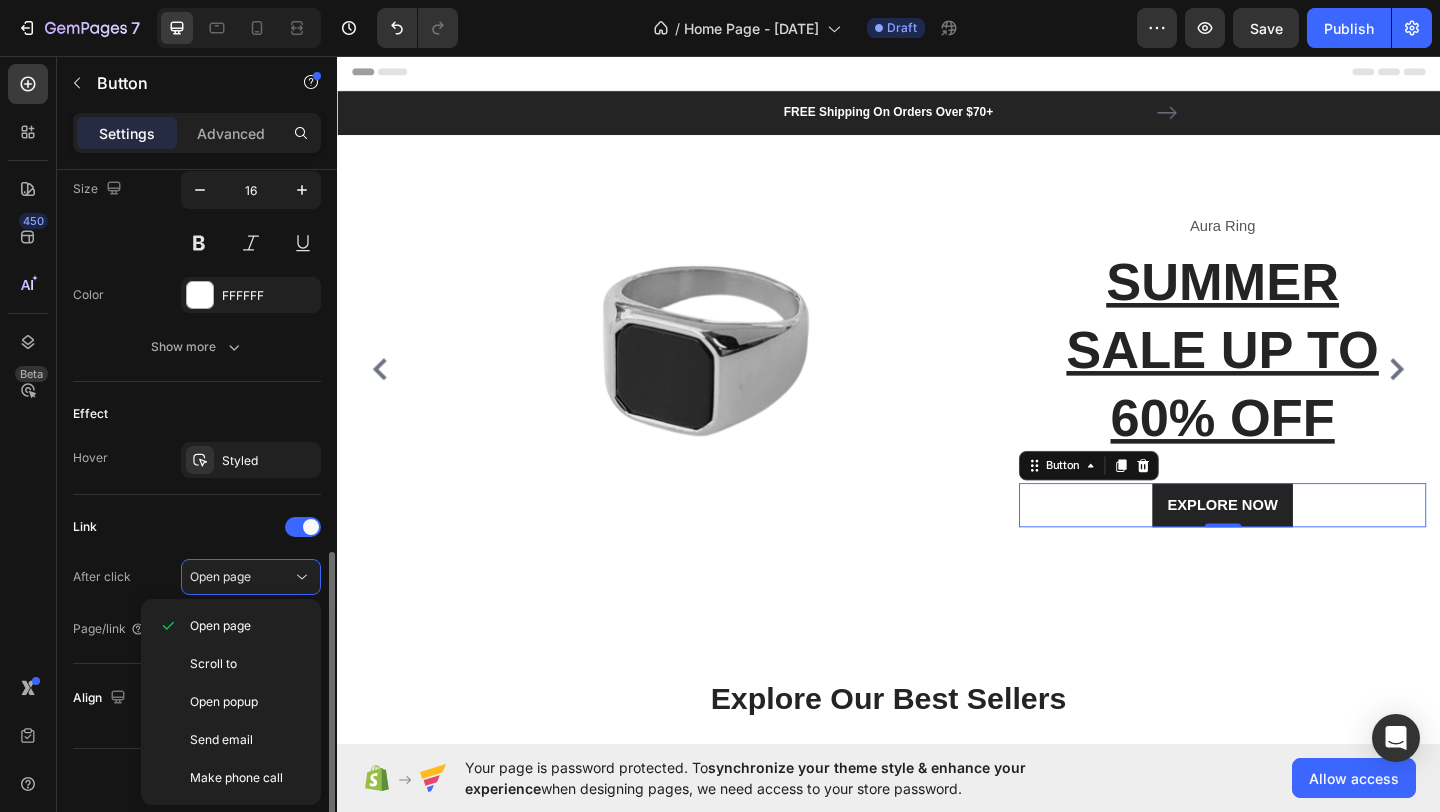 click on "Link After click Open page Page/link Add..." 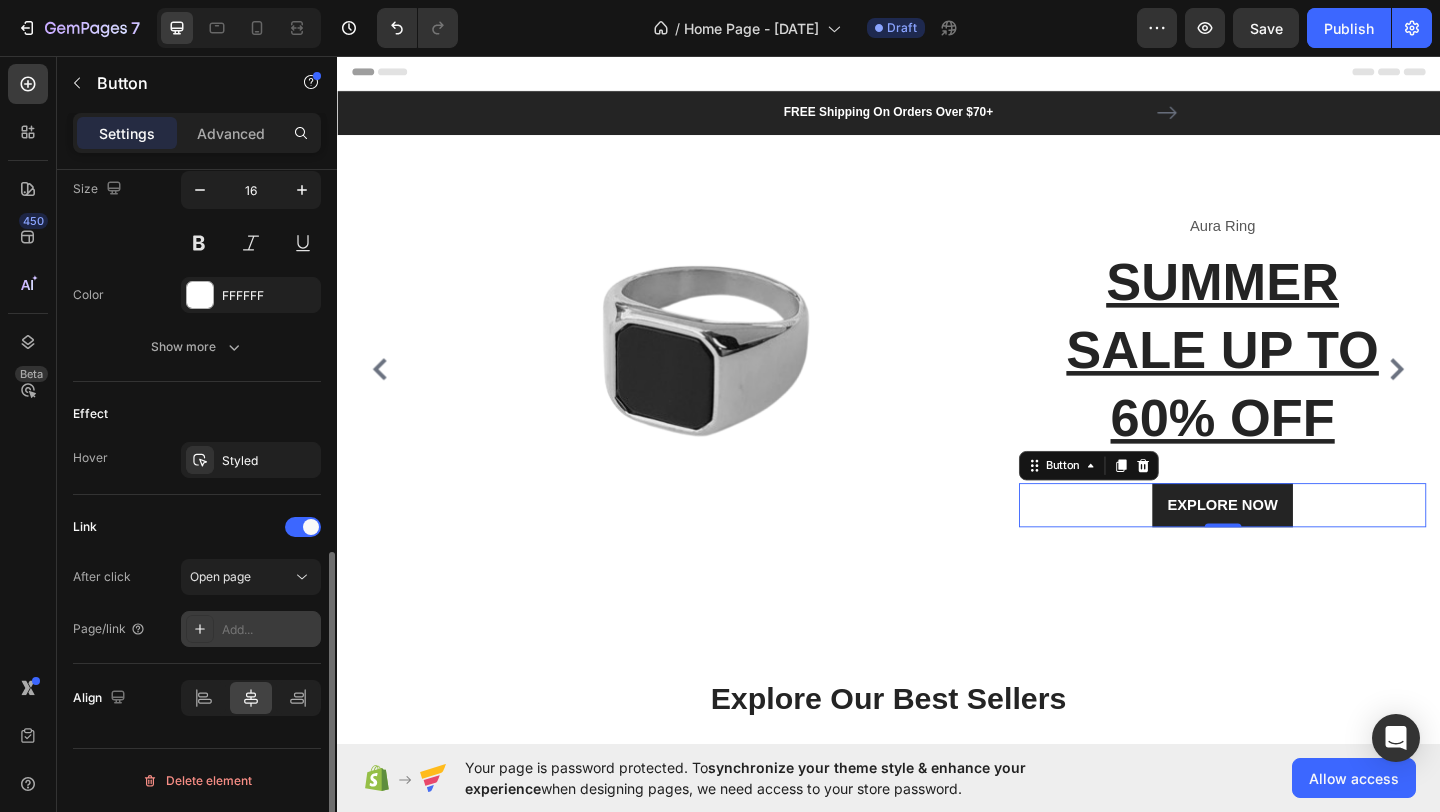 click on "Add..." at bounding box center [269, 630] 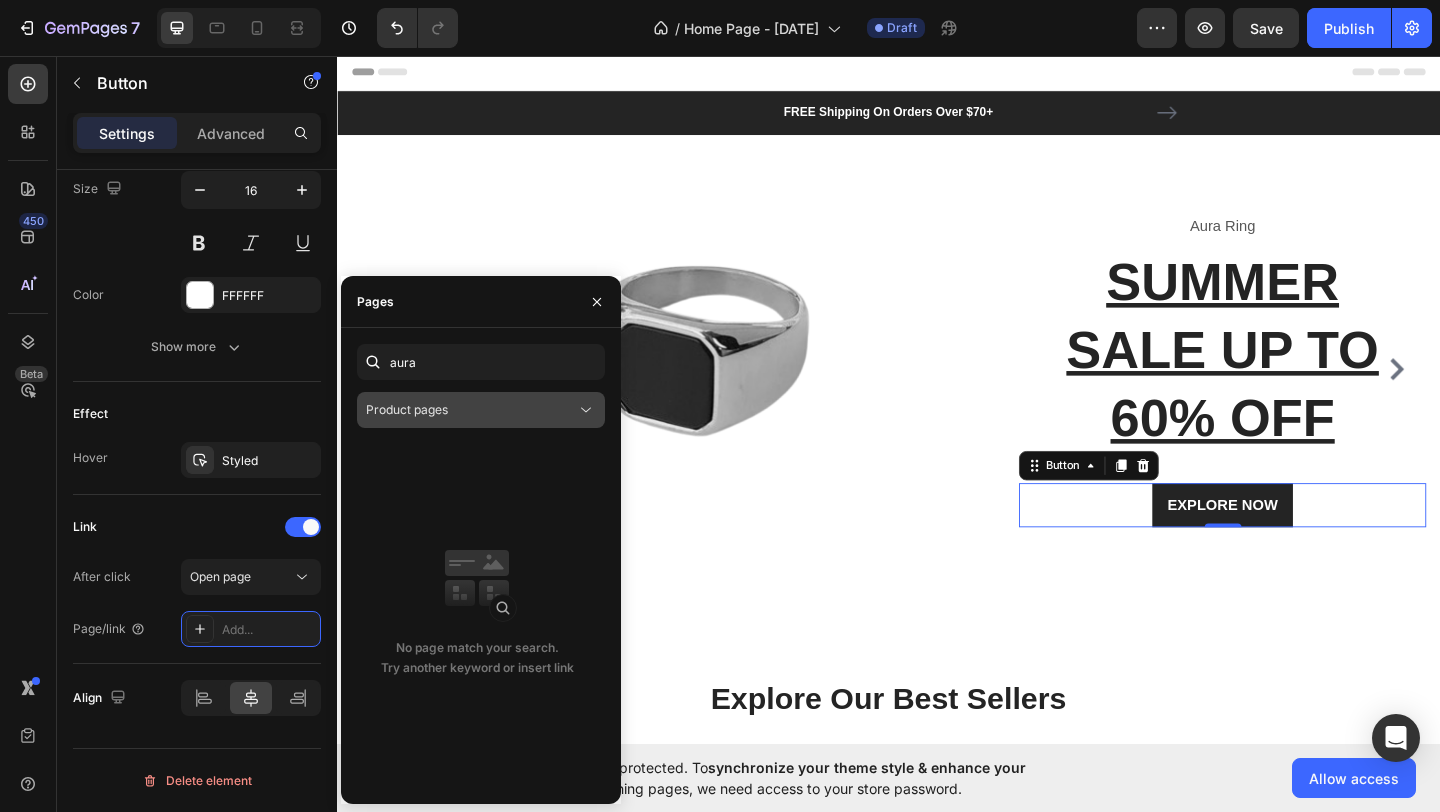 click on "Product pages" at bounding box center (471, 410) 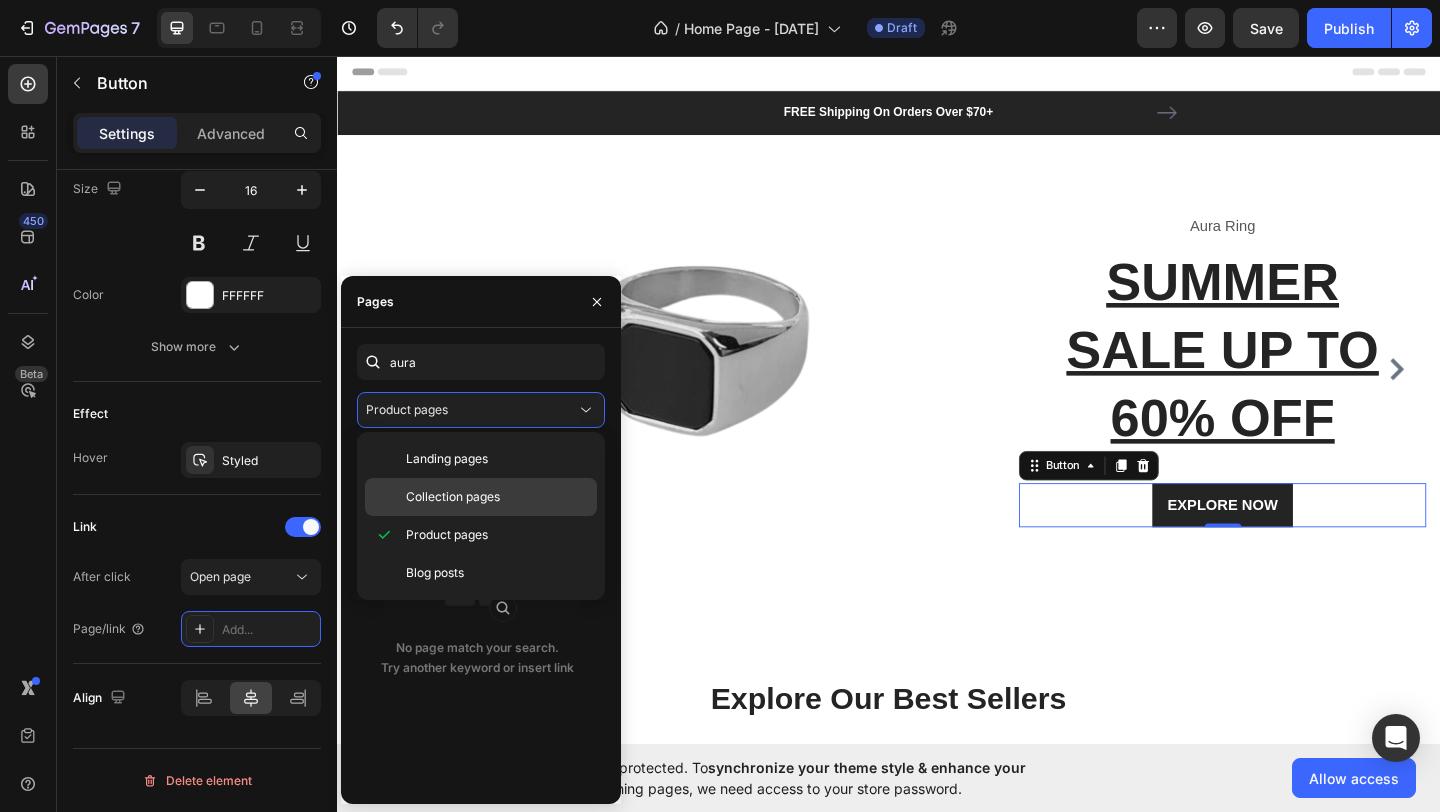 click on "Collection pages" at bounding box center [453, 497] 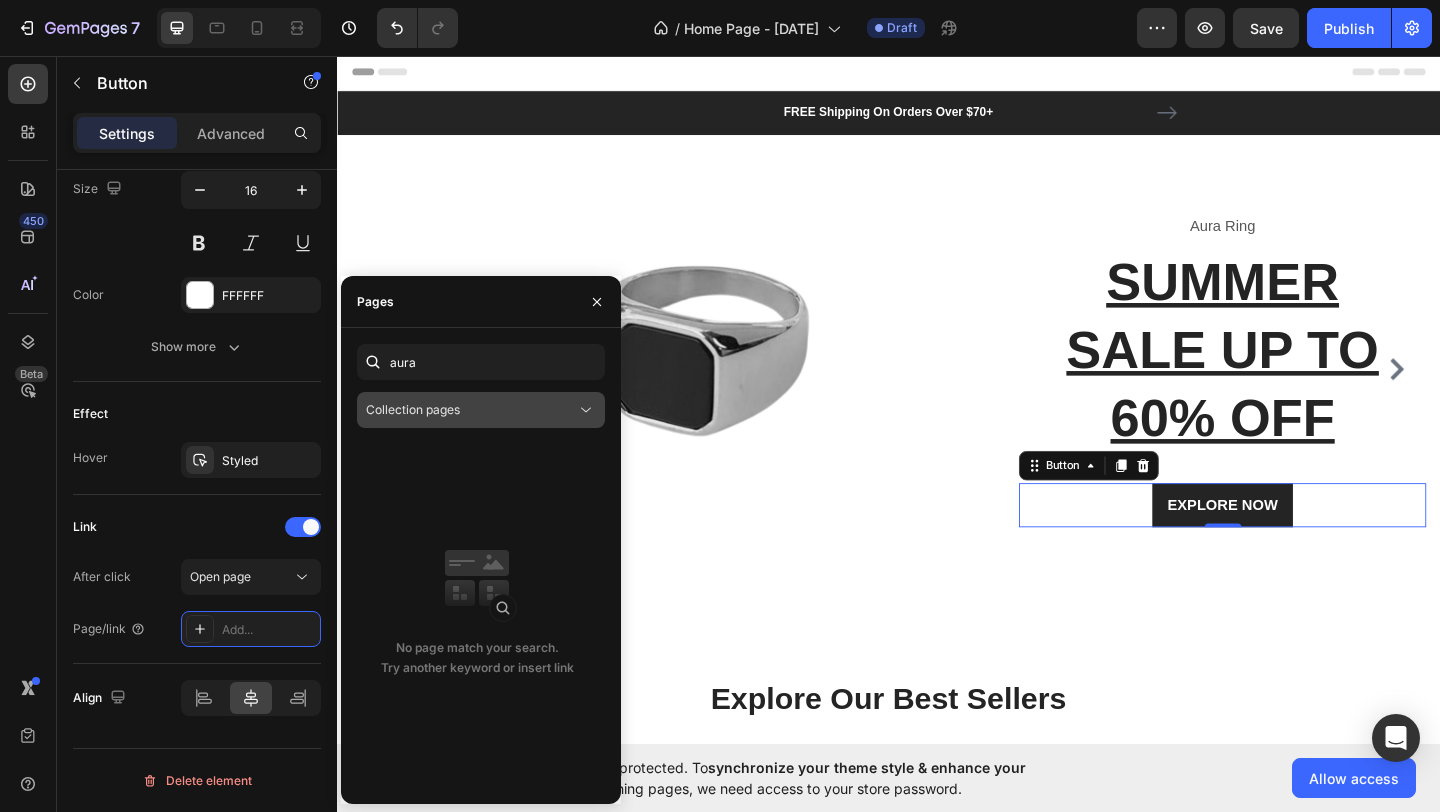 click on "Collection pages" at bounding box center (471, 410) 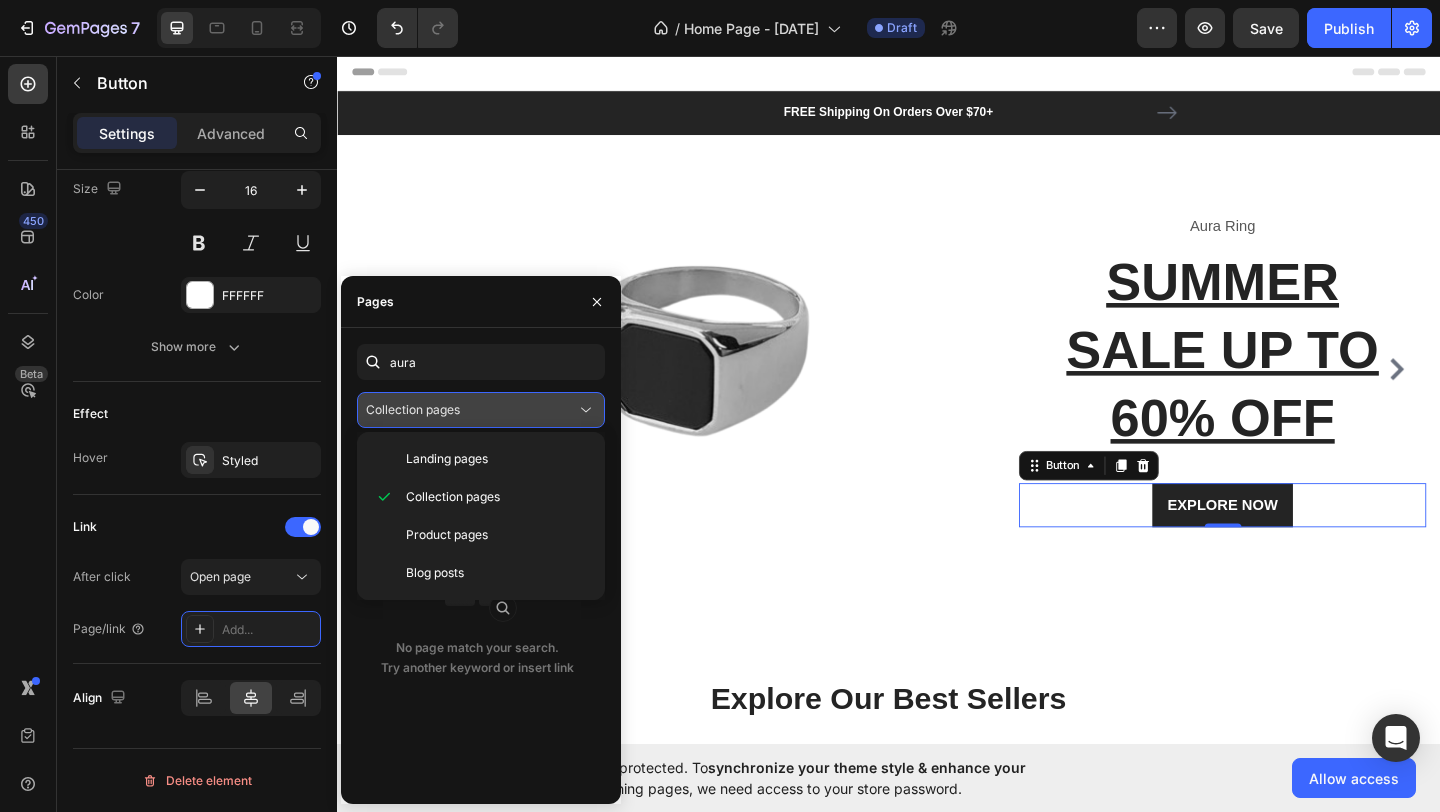 click on "Collection pages" at bounding box center [471, 410] 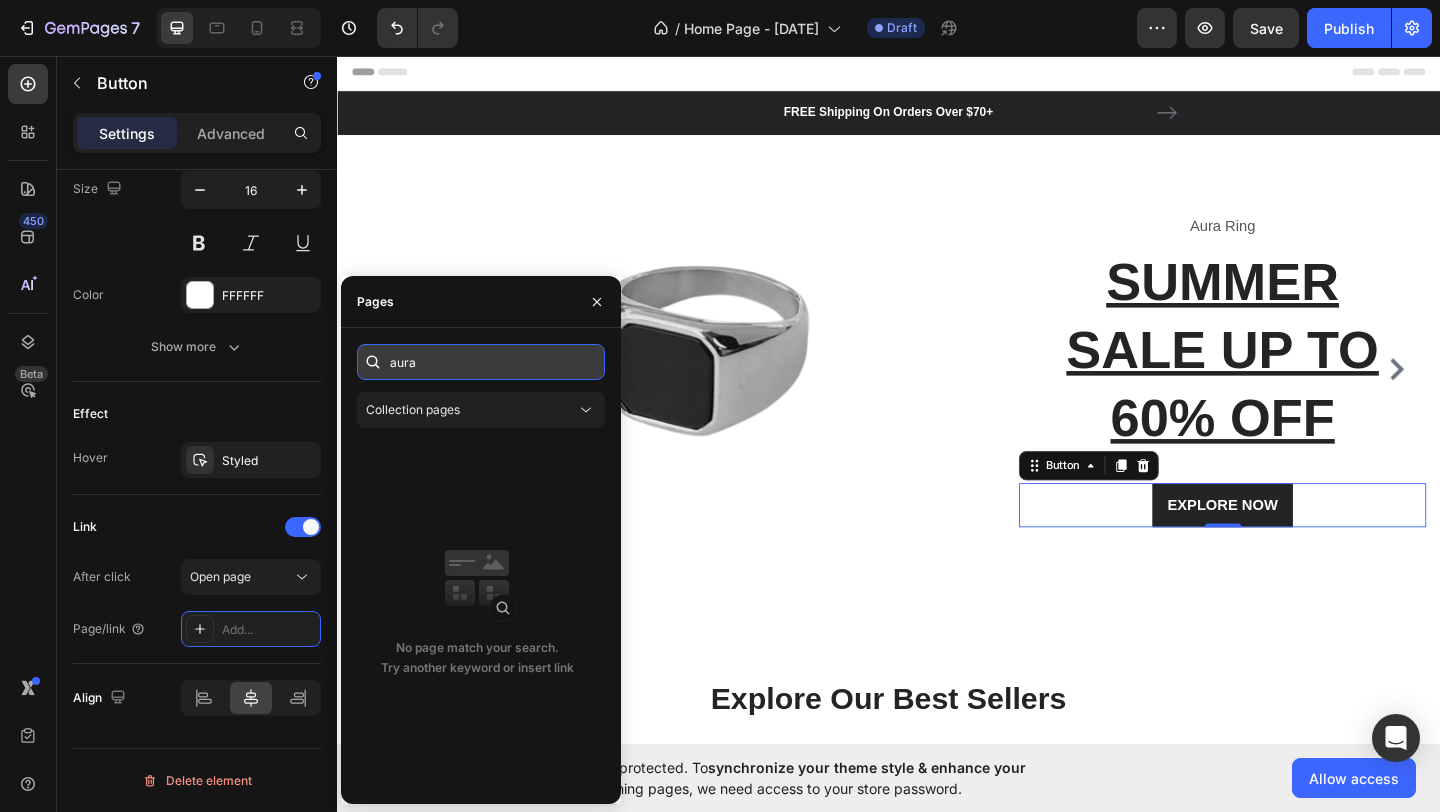click on "aura" at bounding box center (481, 362) 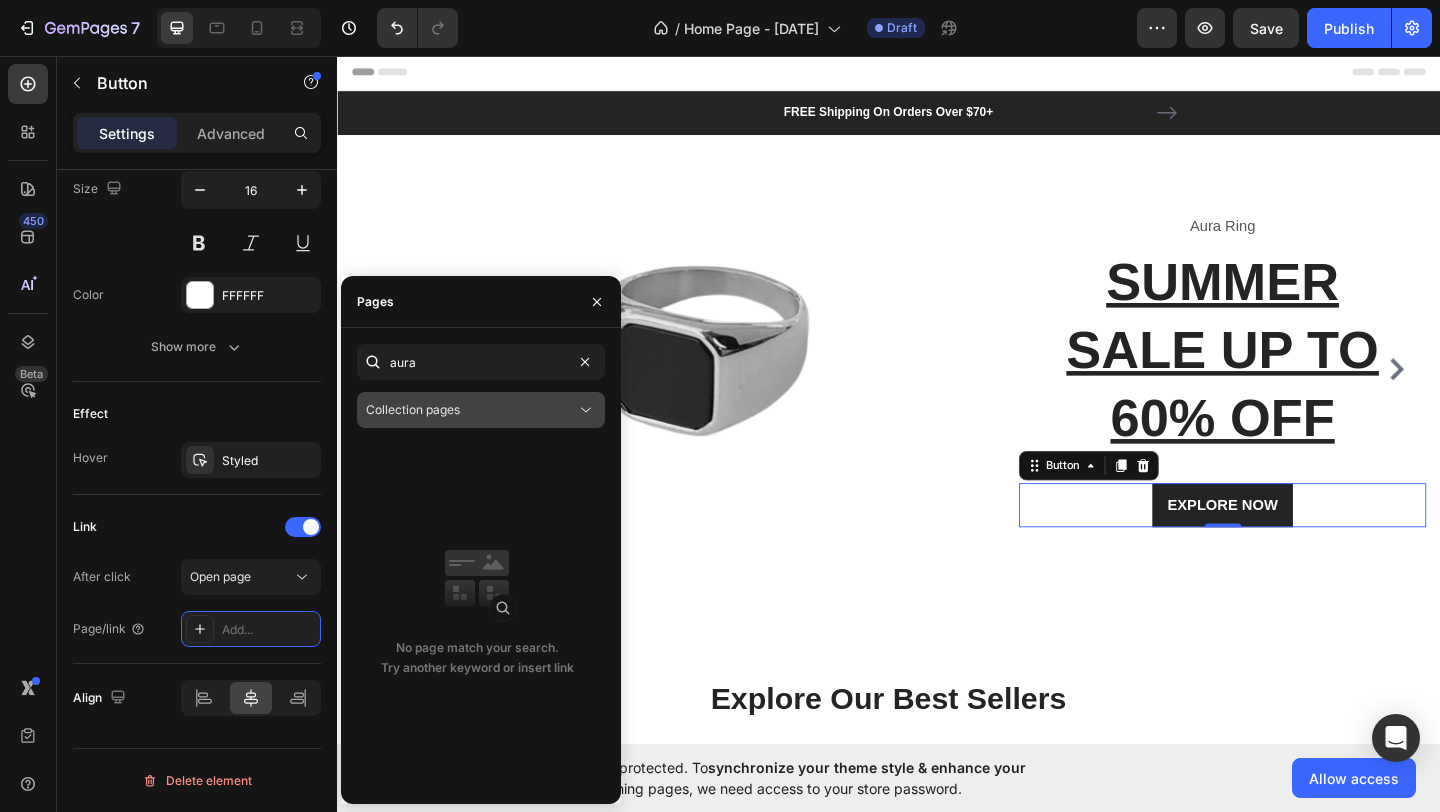 click on "Collection pages" at bounding box center (481, 410) 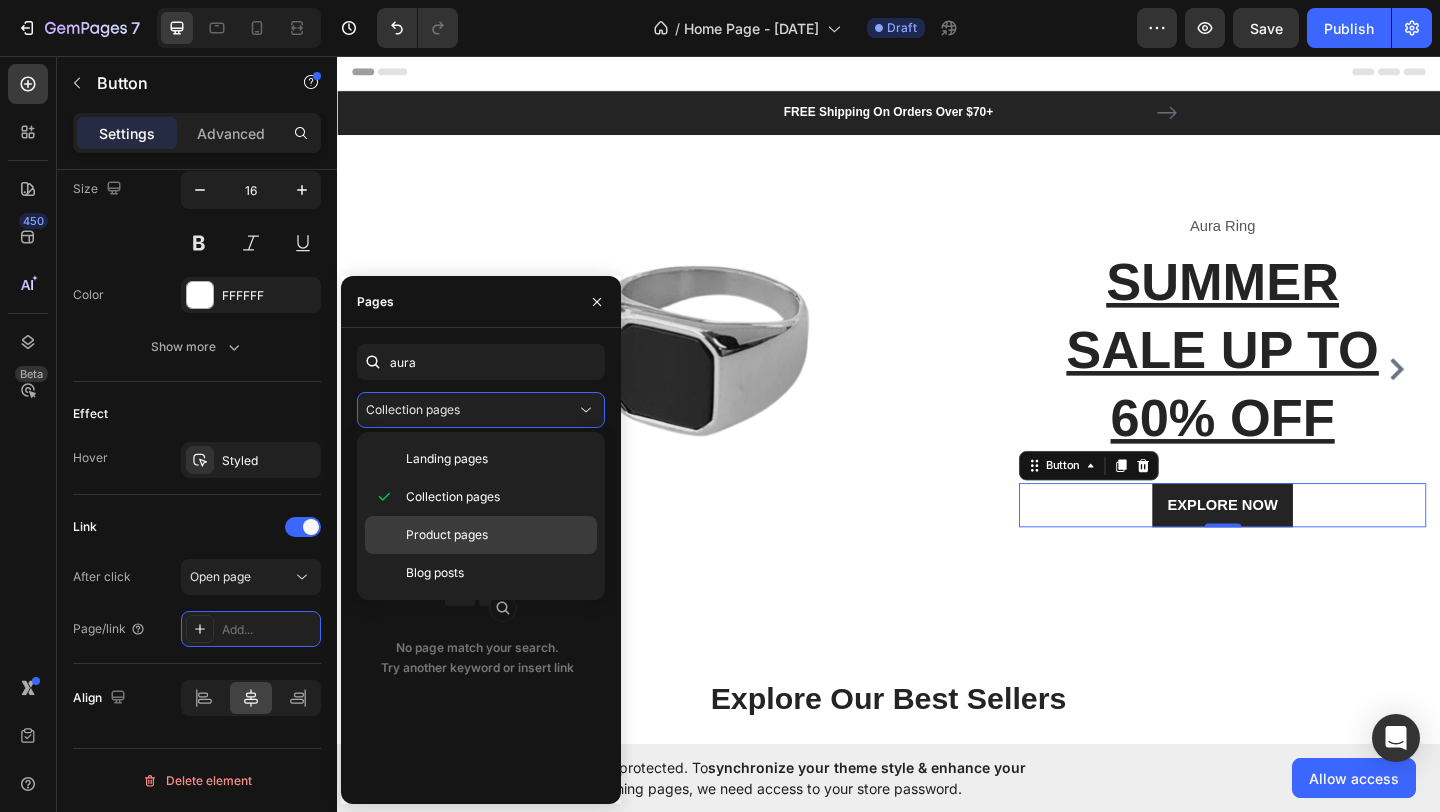 click on "Product pages" at bounding box center (497, 535) 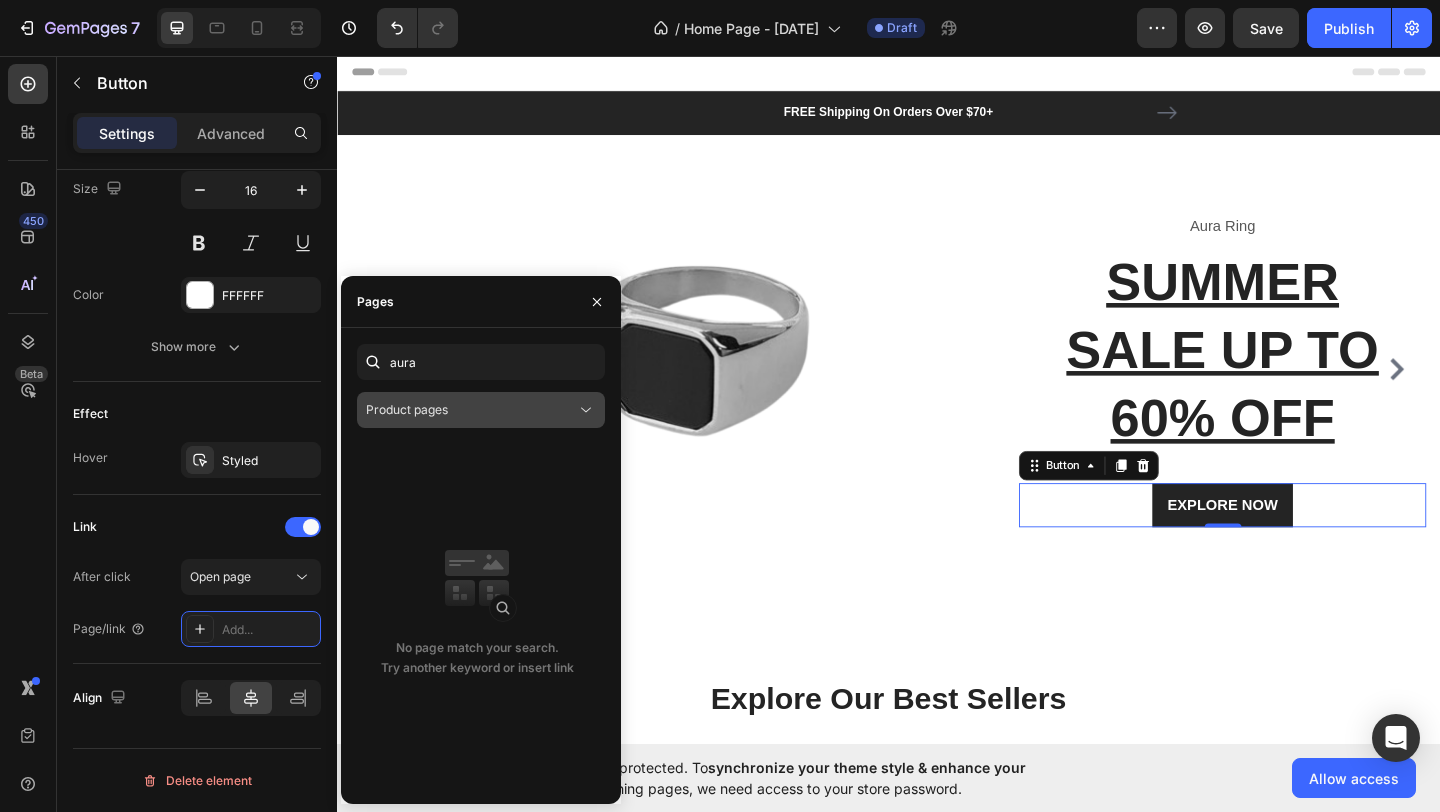 click 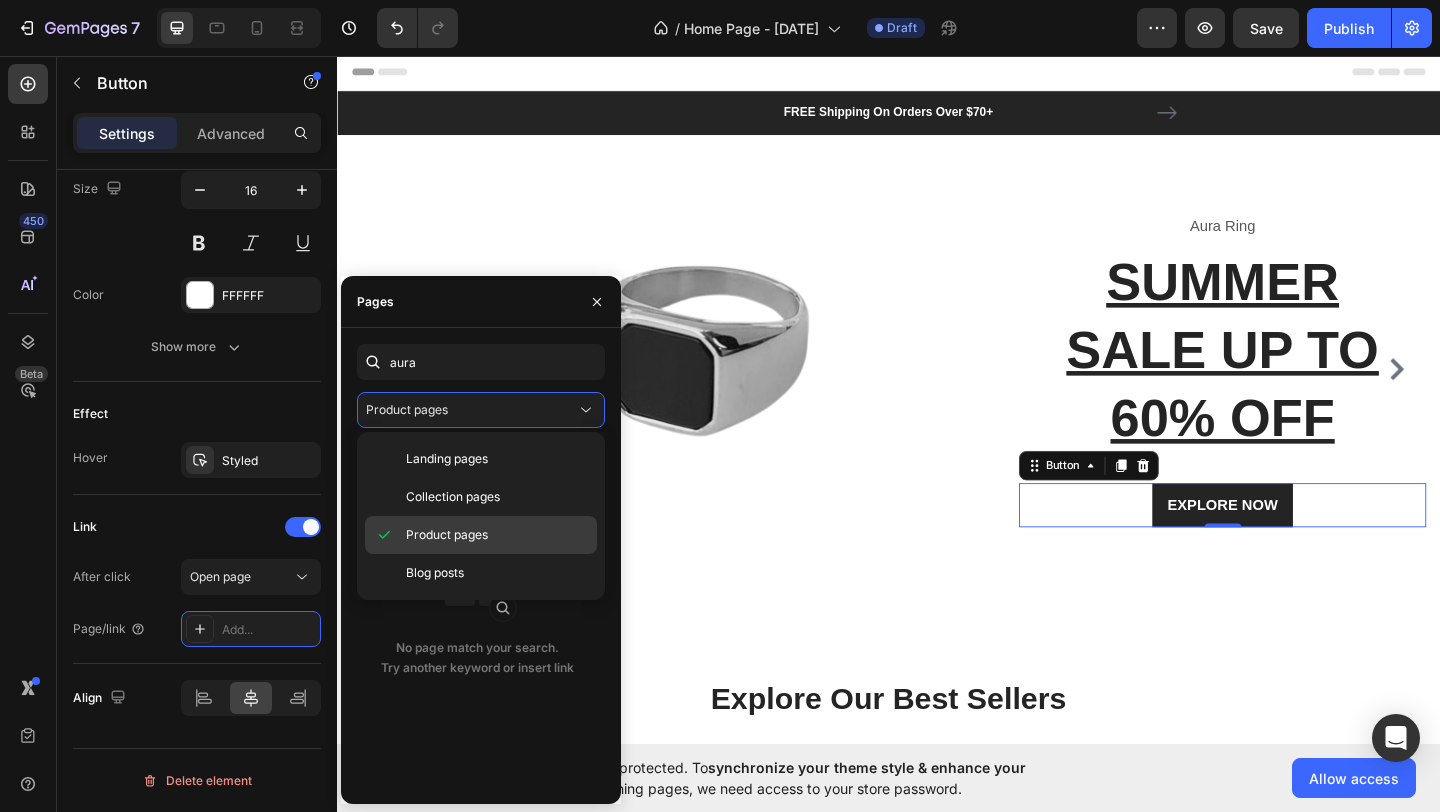 click on "Product pages" at bounding box center [497, 535] 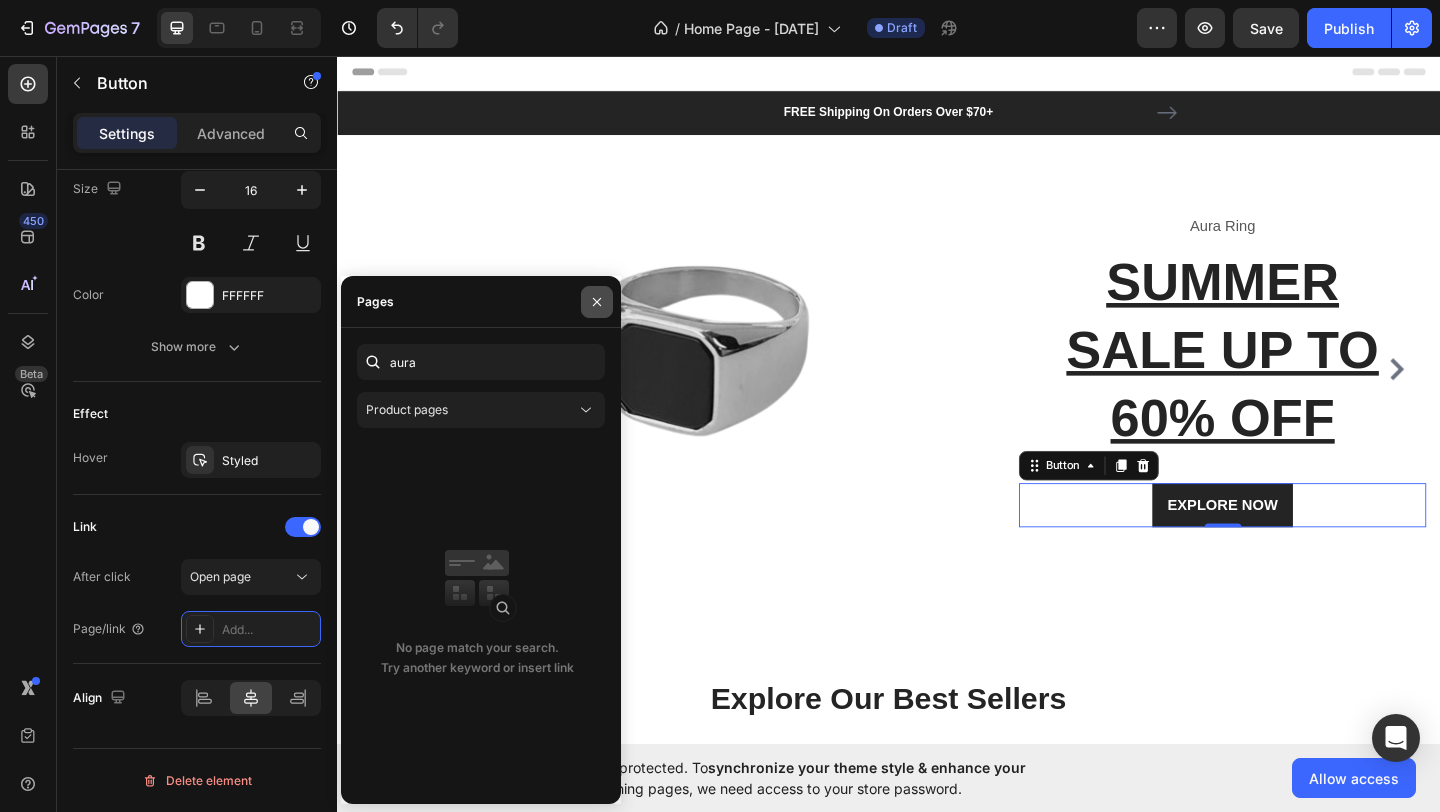 click 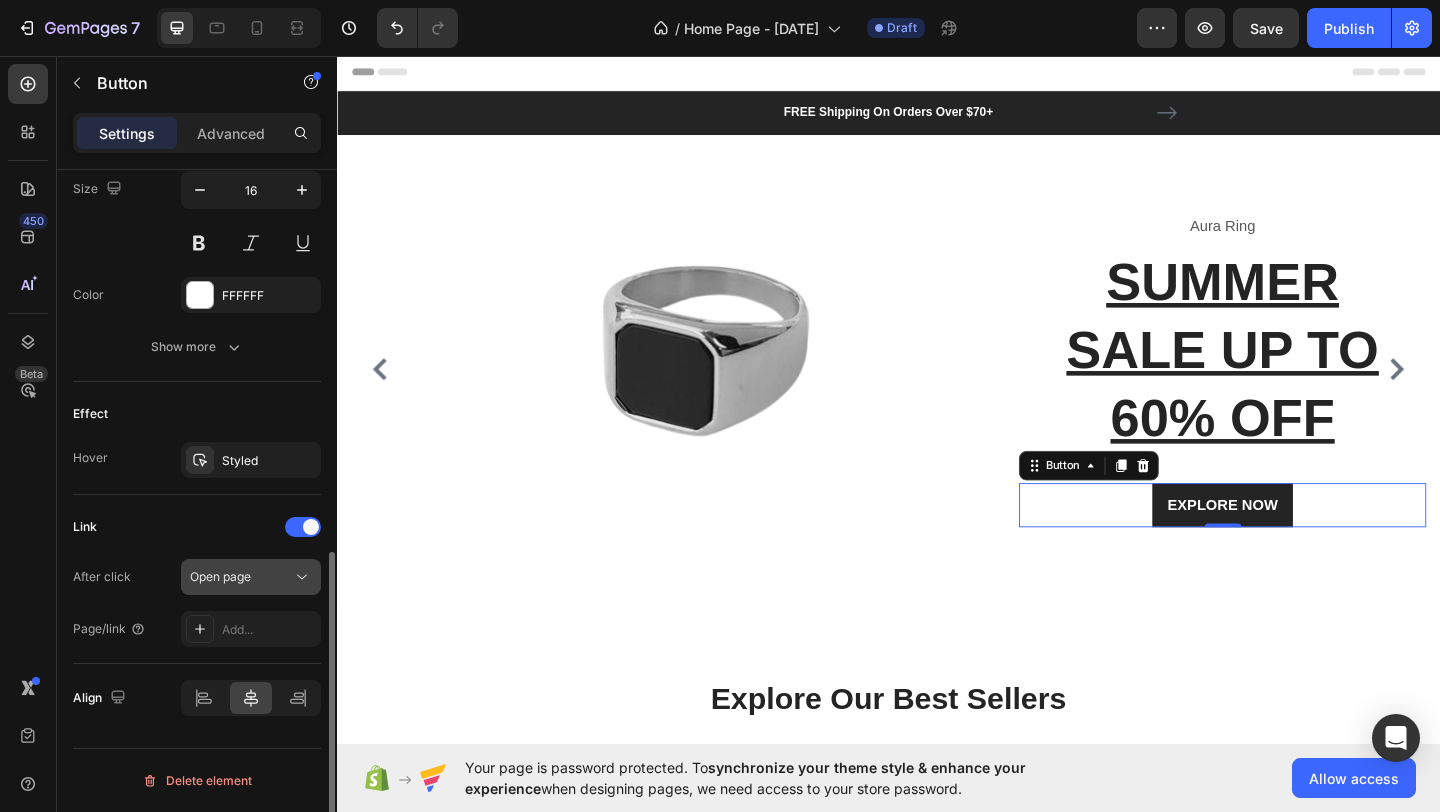 click on "Open page" at bounding box center [241, 577] 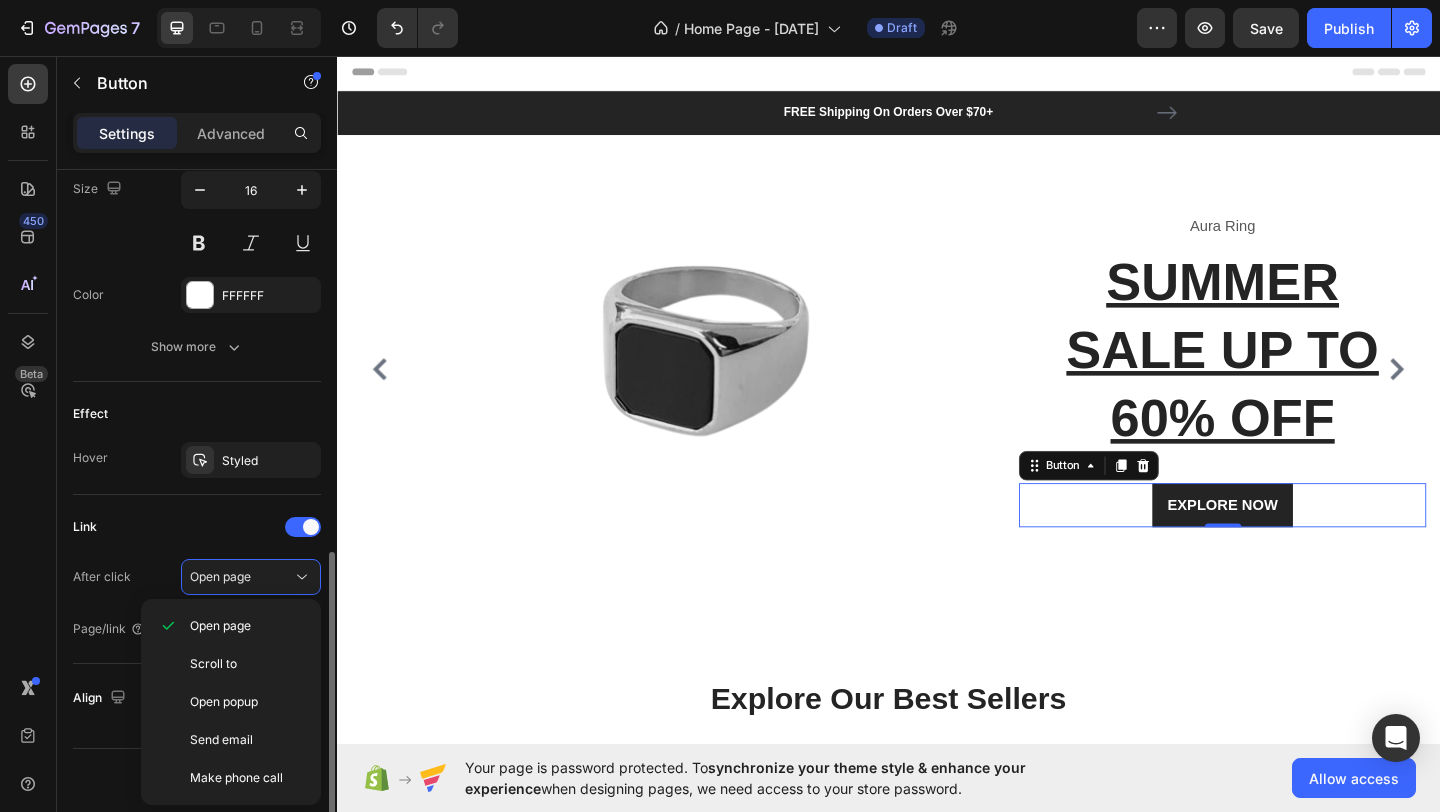 click on "Link" at bounding box center (197, 527) 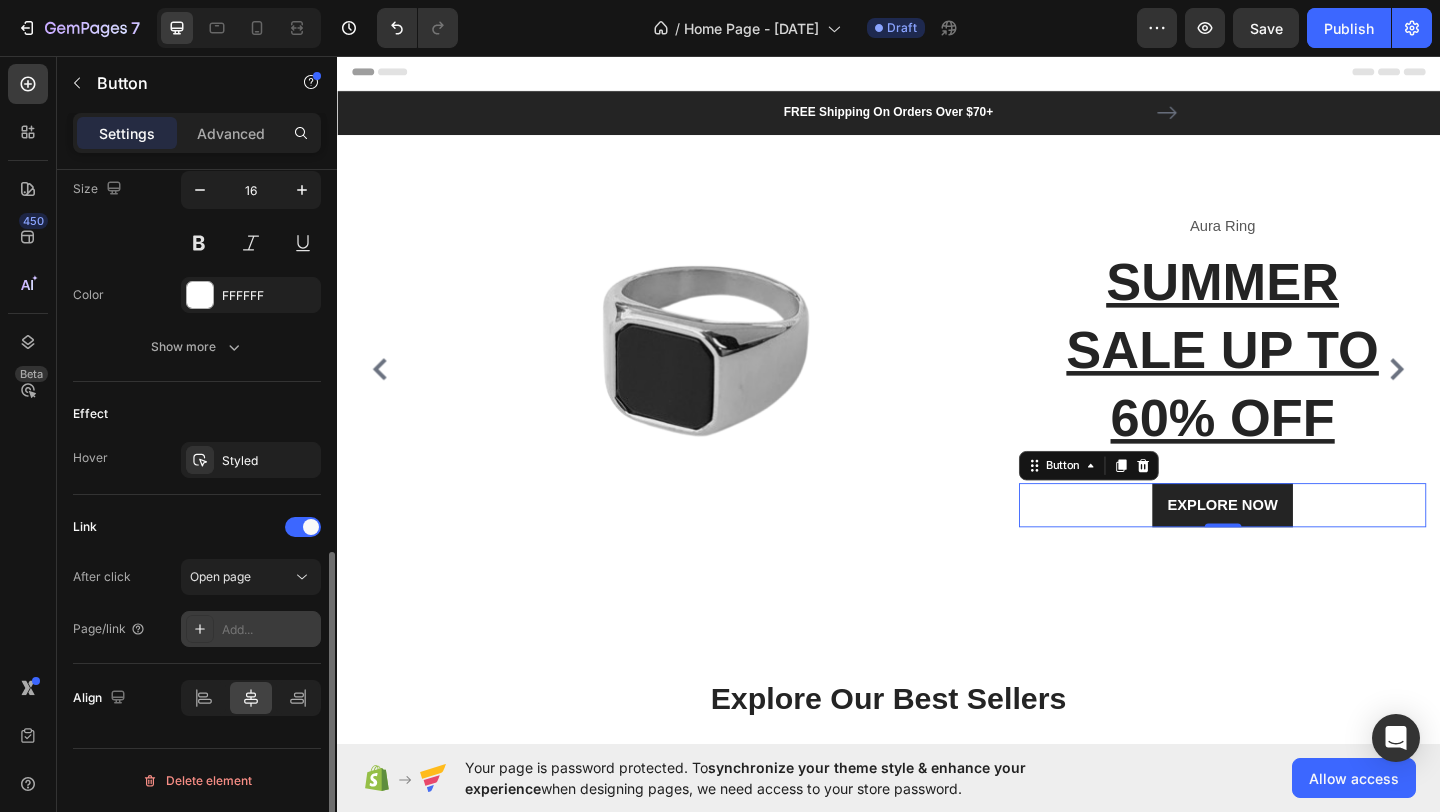 click on "Add..." at bounding box center (269, 630) 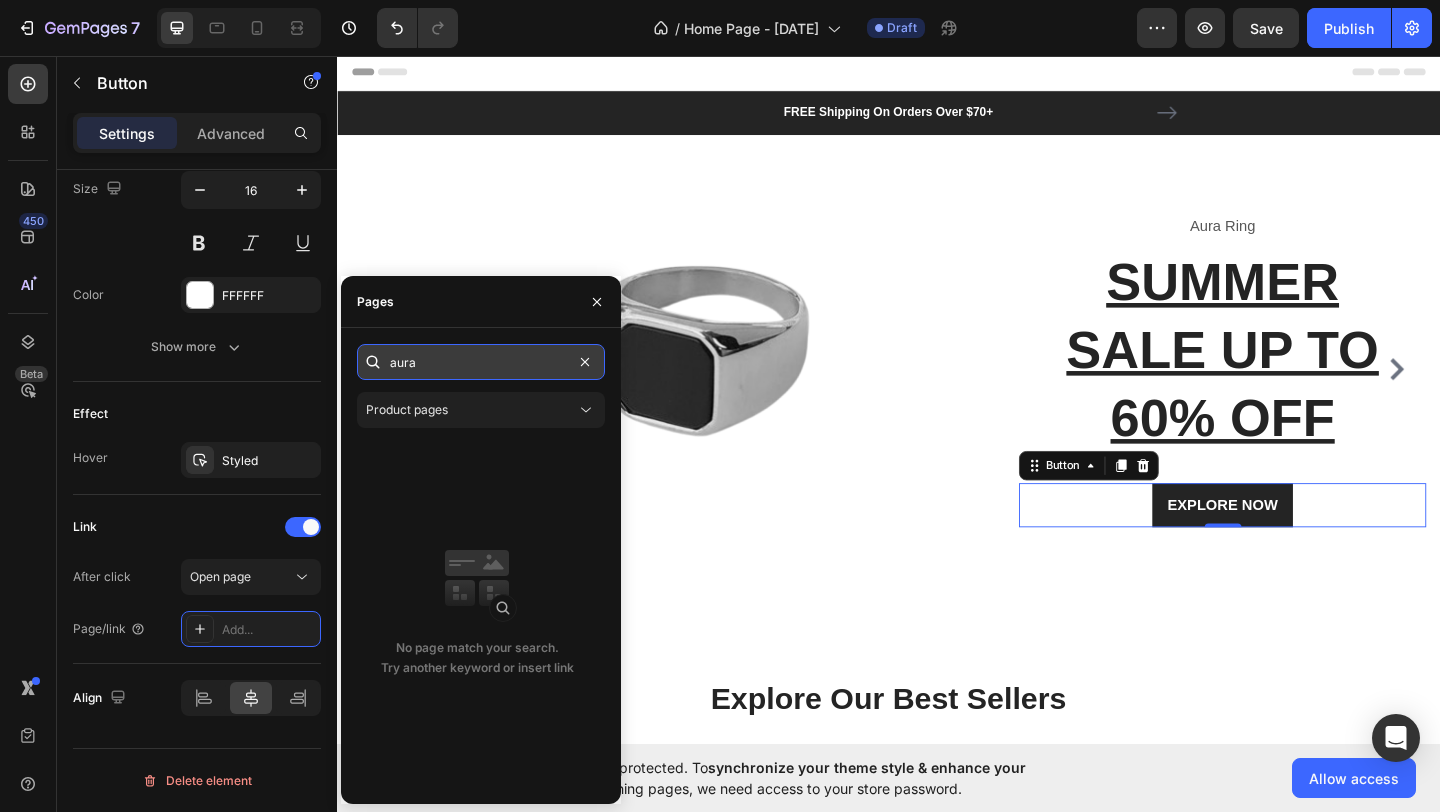 click on "aura" at bounding box center (481, 362) 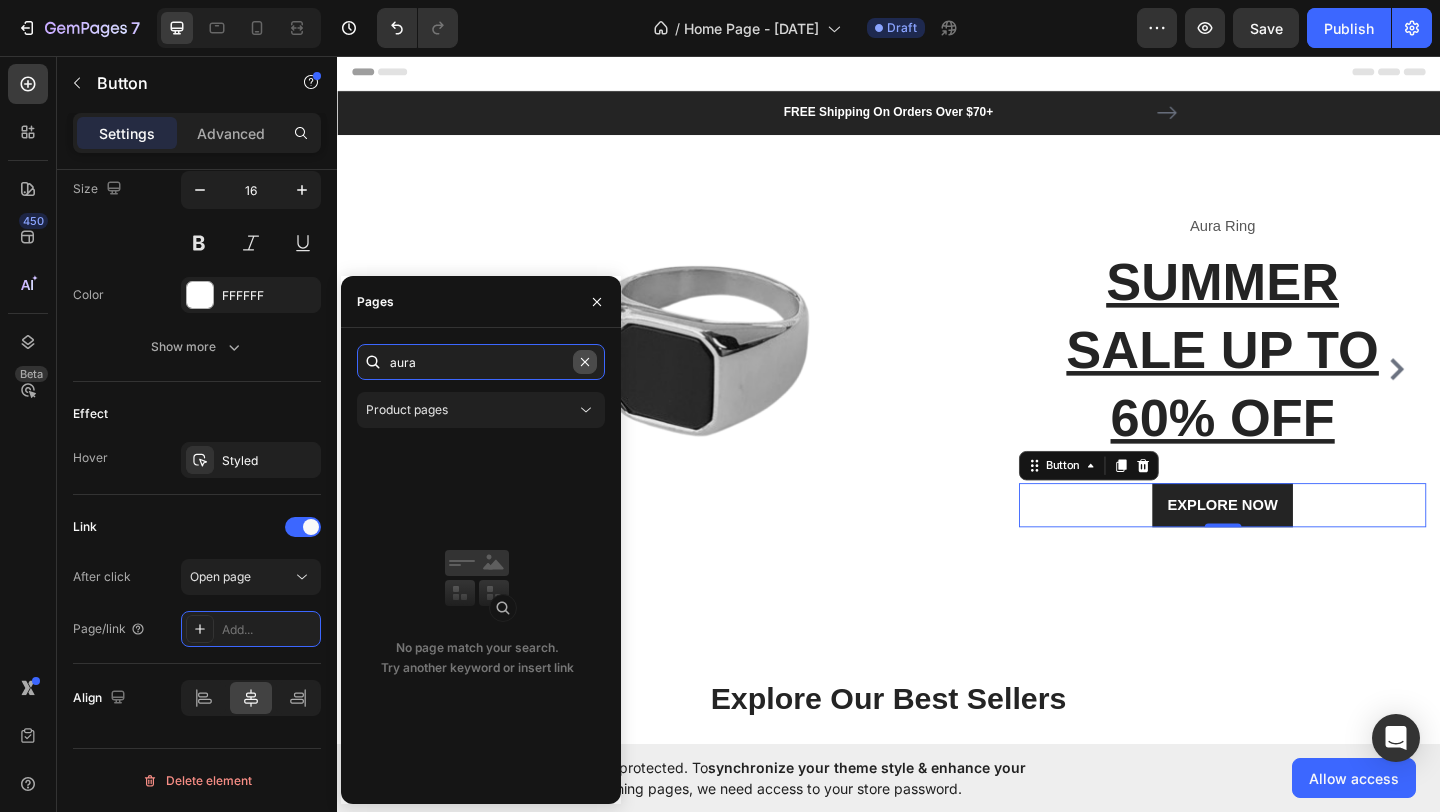 type 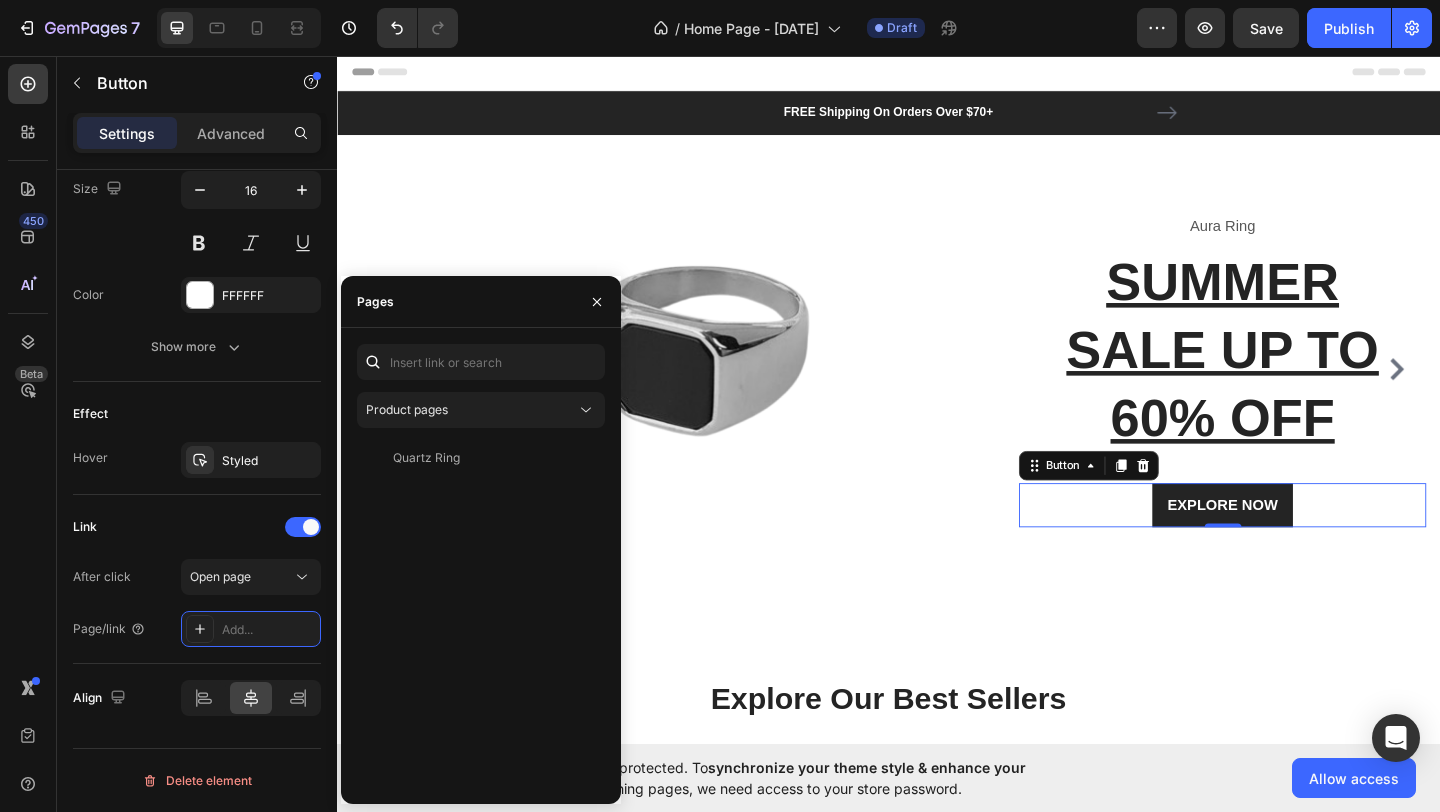 click on "Product pages Quartz Ring   View" 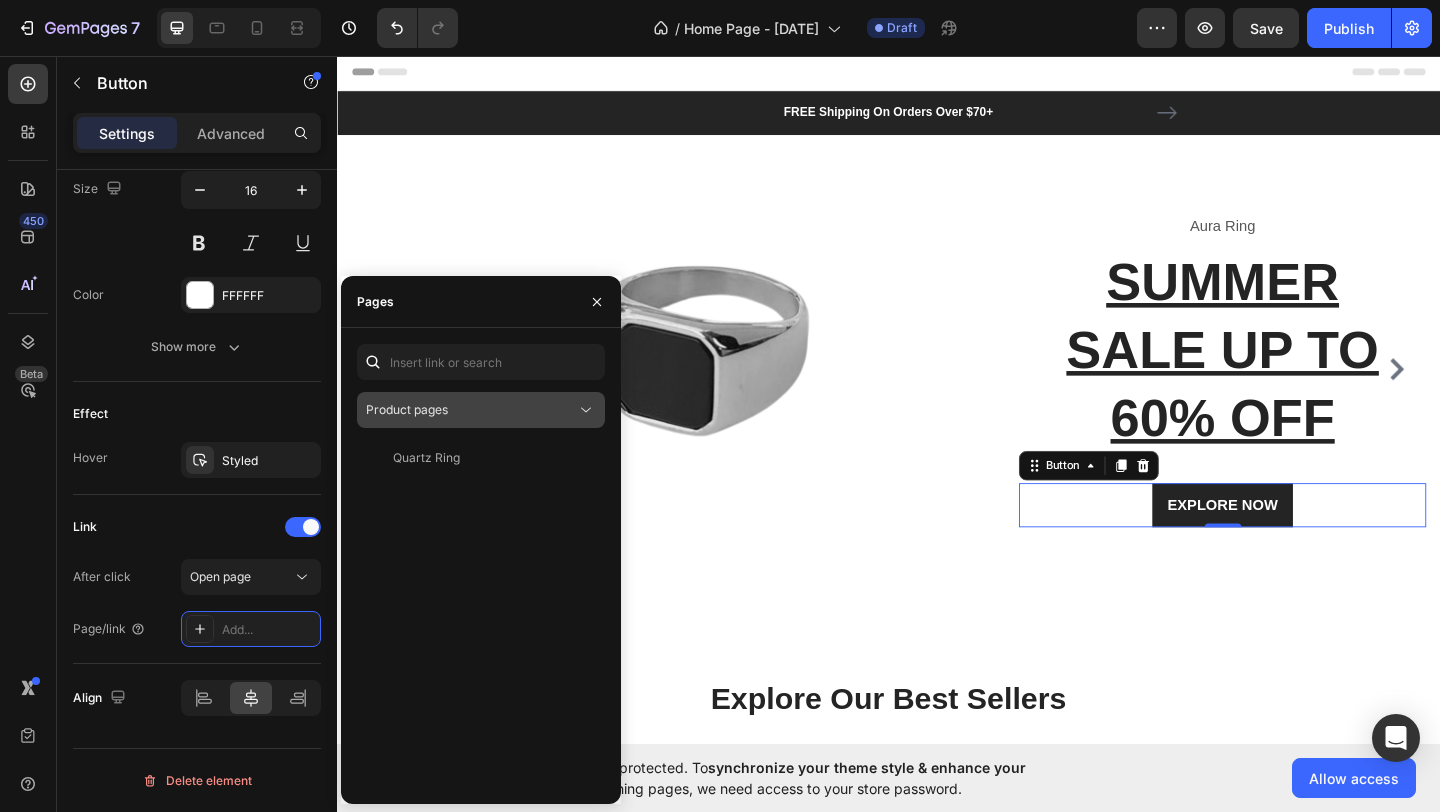 click on "Product pages" at bounding box center (471, 410) 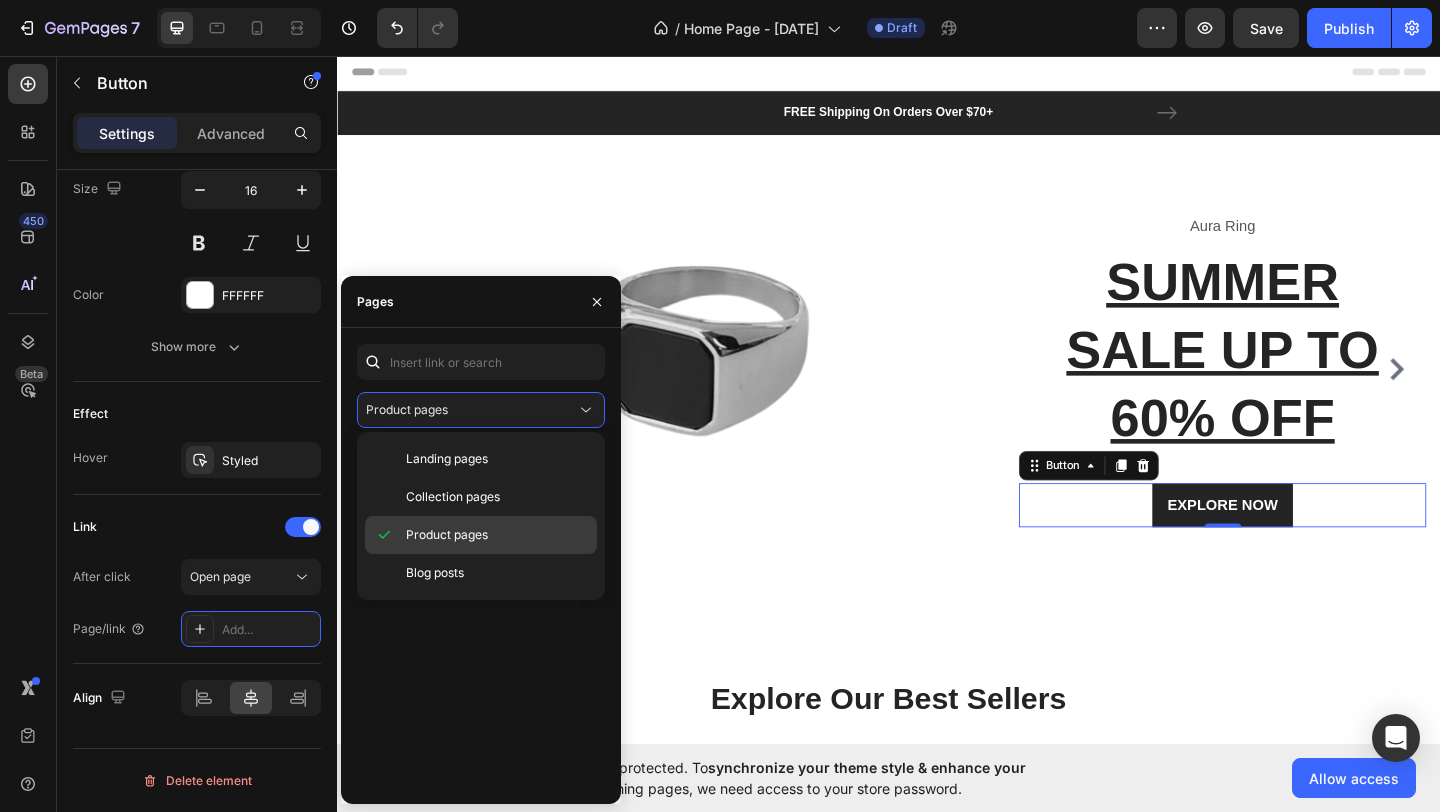 click on "Product pages" 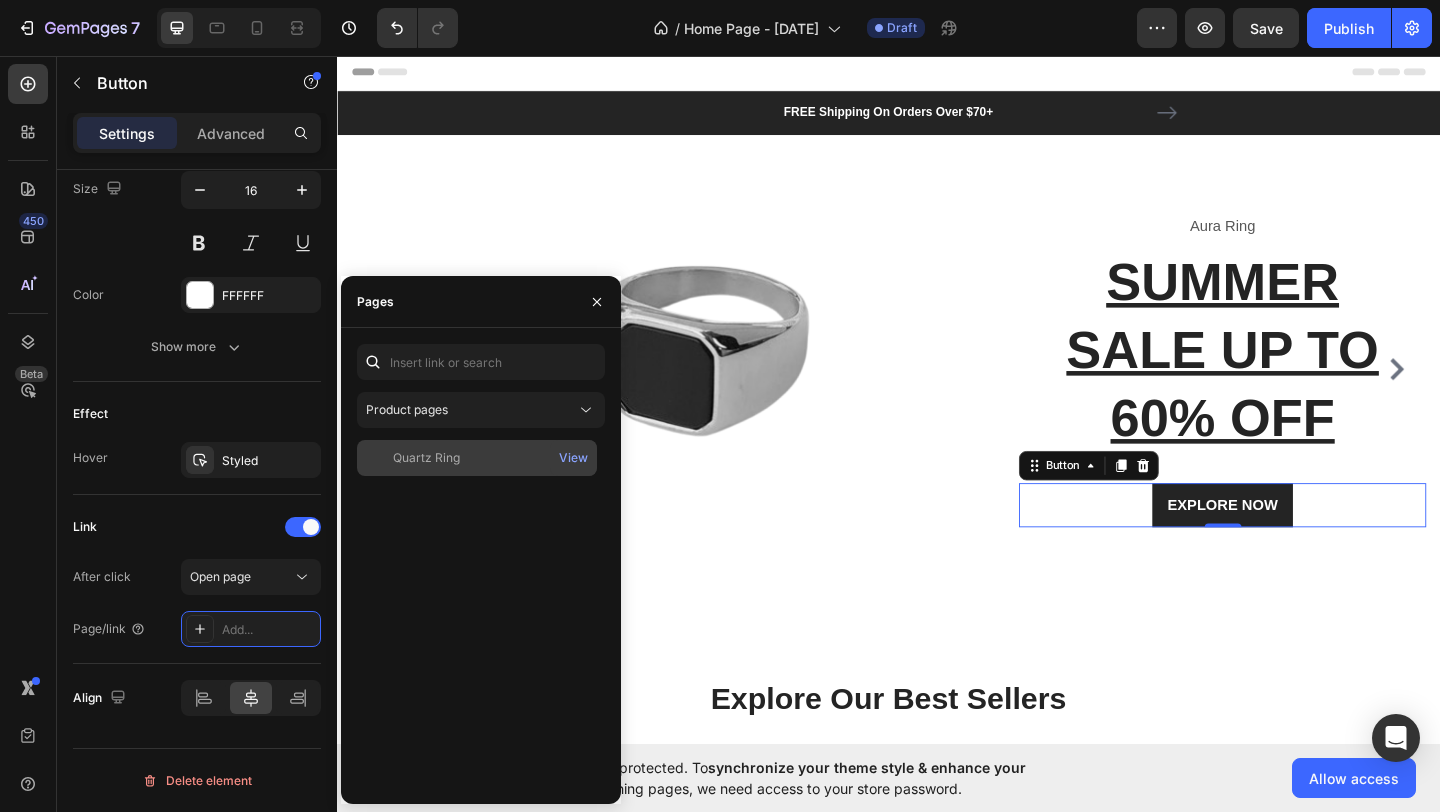 click on "Quartz Ring" at bounding box center [477, 458] 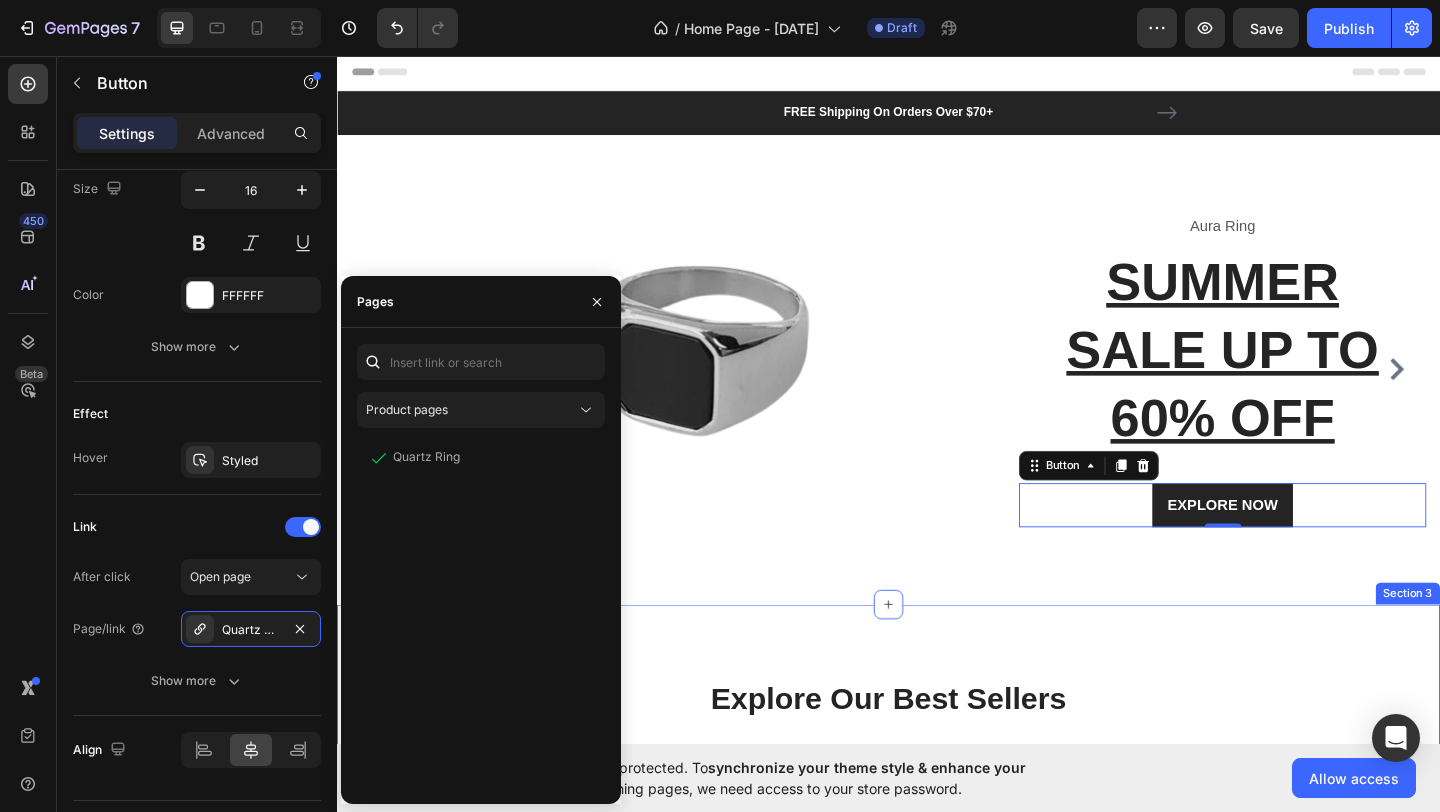 click on "Explore Our Best Sellers Heading Row Product Images 36% off Product Badge Row Quartz Ring Product Title Rs.799.00 Product Price Product Price Rs.1,250.00 Product Price Product Price Row   16 17 18 19 20 21 Product Variants & Swatches Row Product List Product List VIEW ALL Button Section 3" at bounding box center [937, 1016] 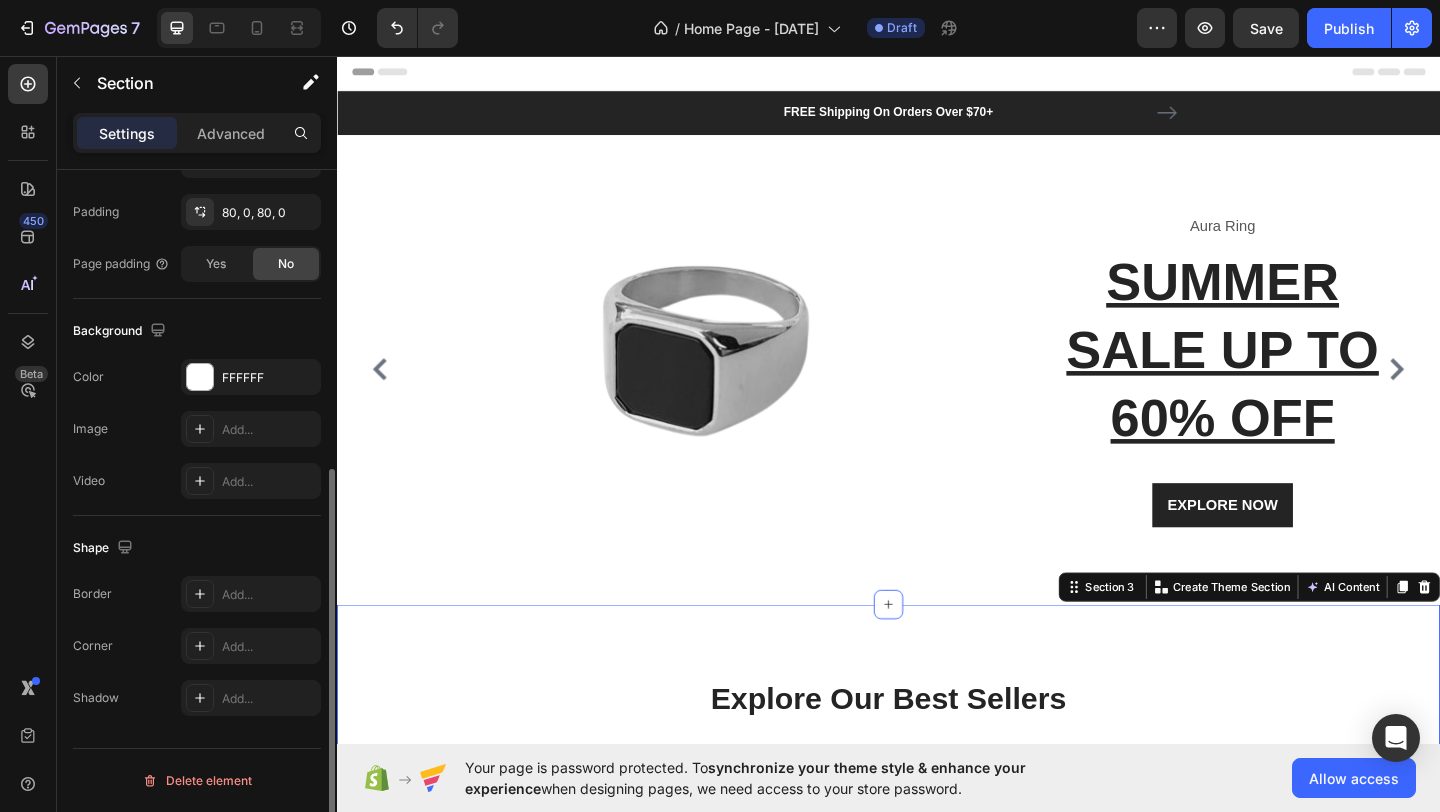 scroll, scrollTop: 0, scrollLeft: 0, axis: both 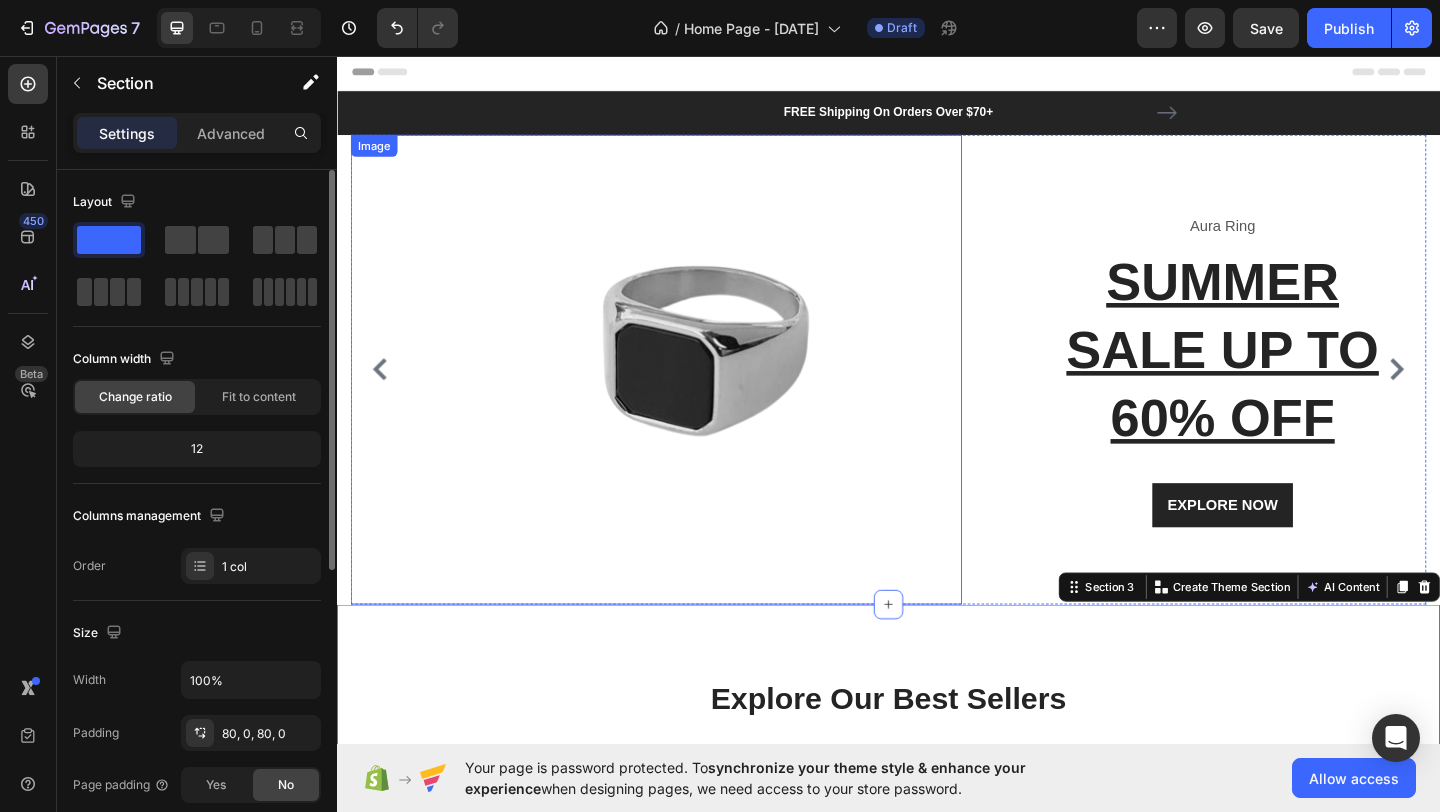 click at bounding box center [732, 398] 